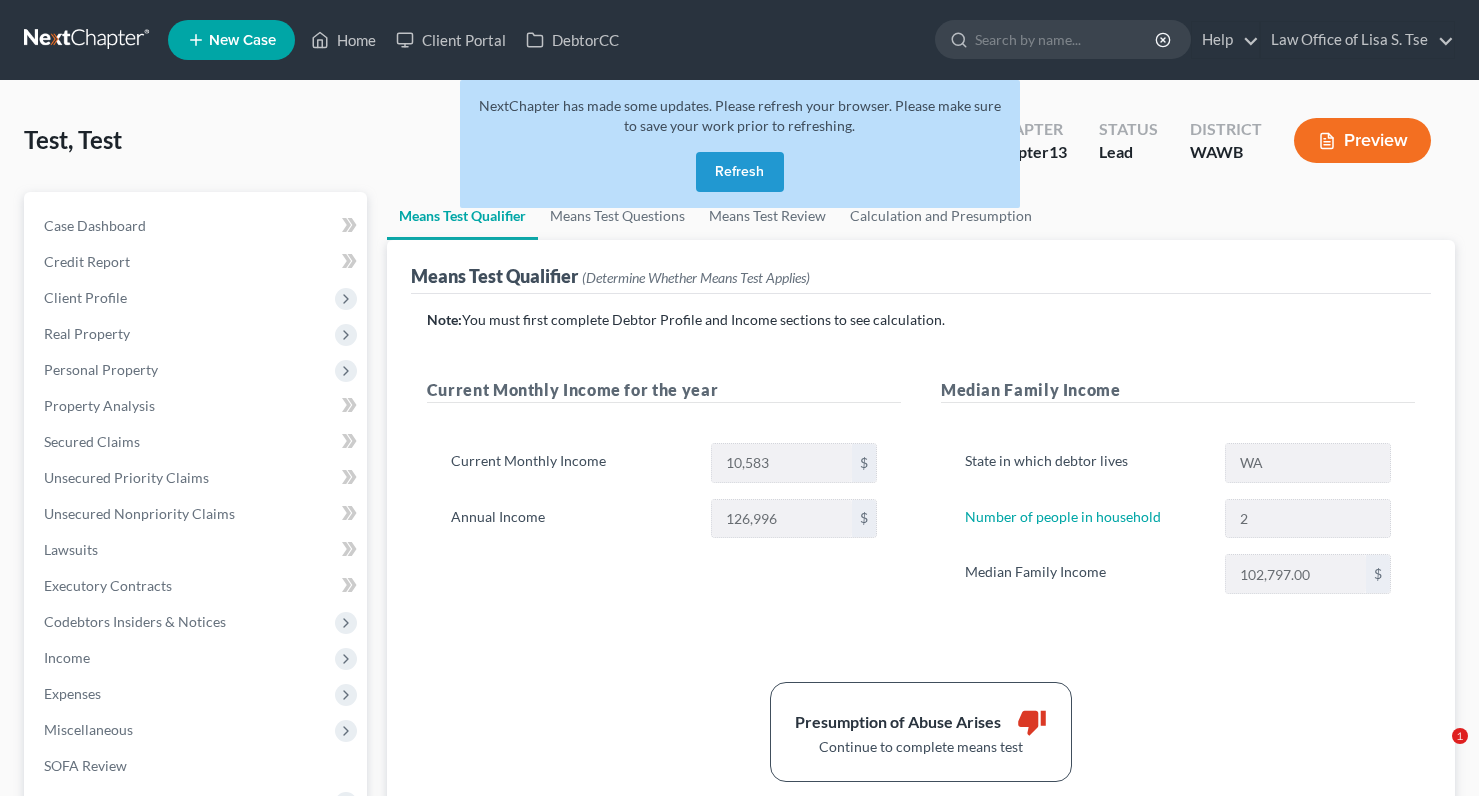scroll, scrollTop: 0, scrollLeft: 0, axis: both 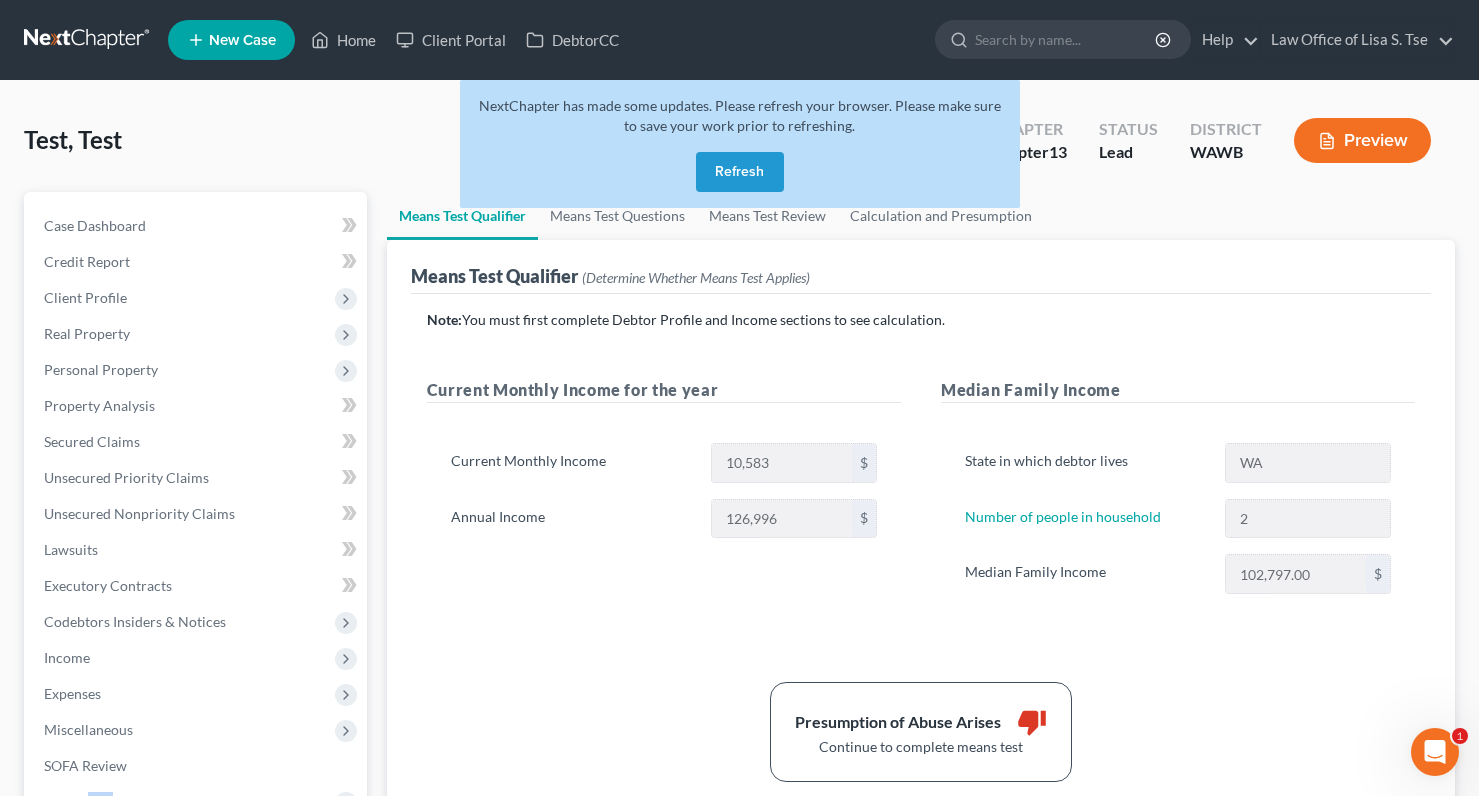 click on "Refresh" at bounding box center [740, 172] 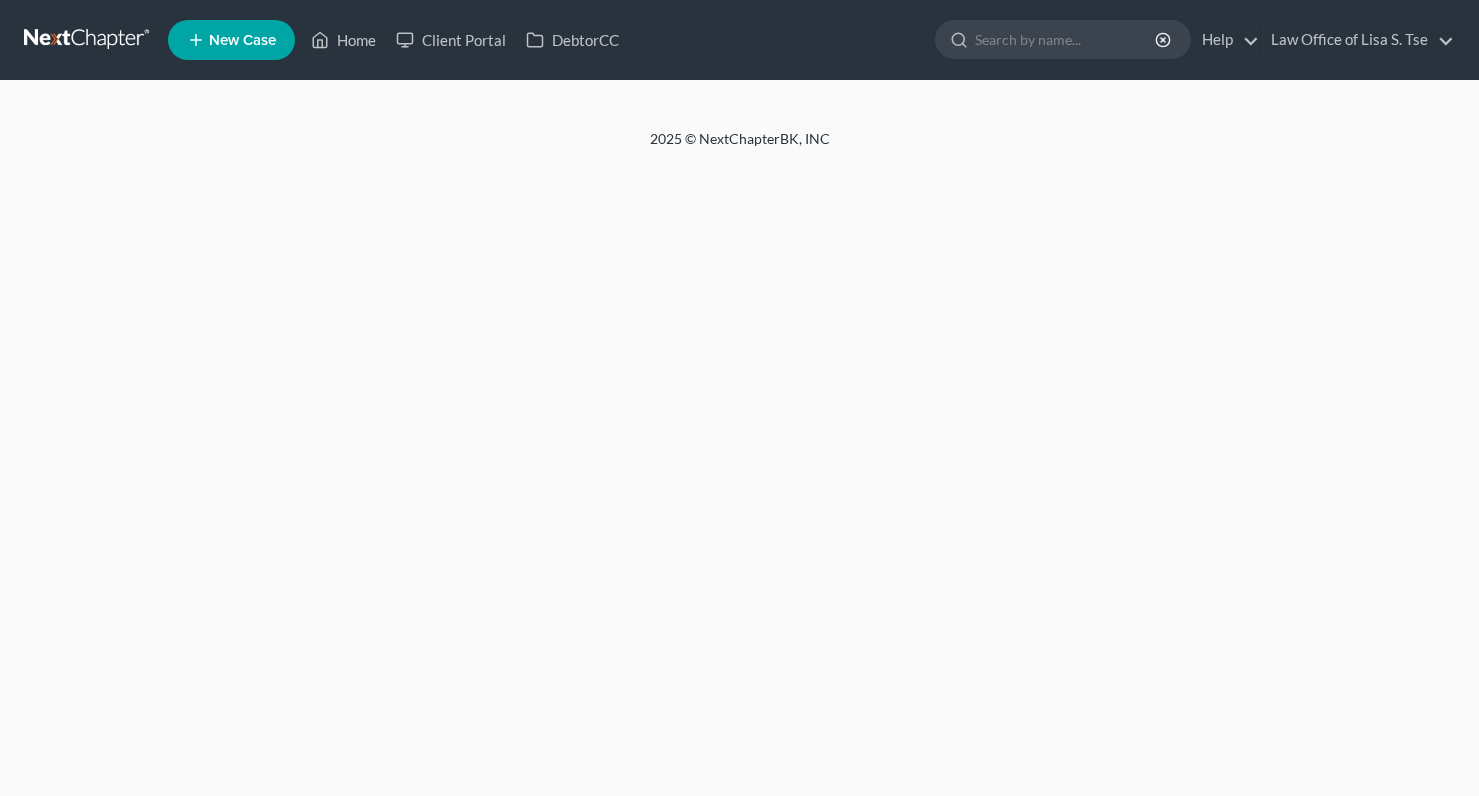 scroll, scrollTop: 0, scrollLeft: 0, axis: both 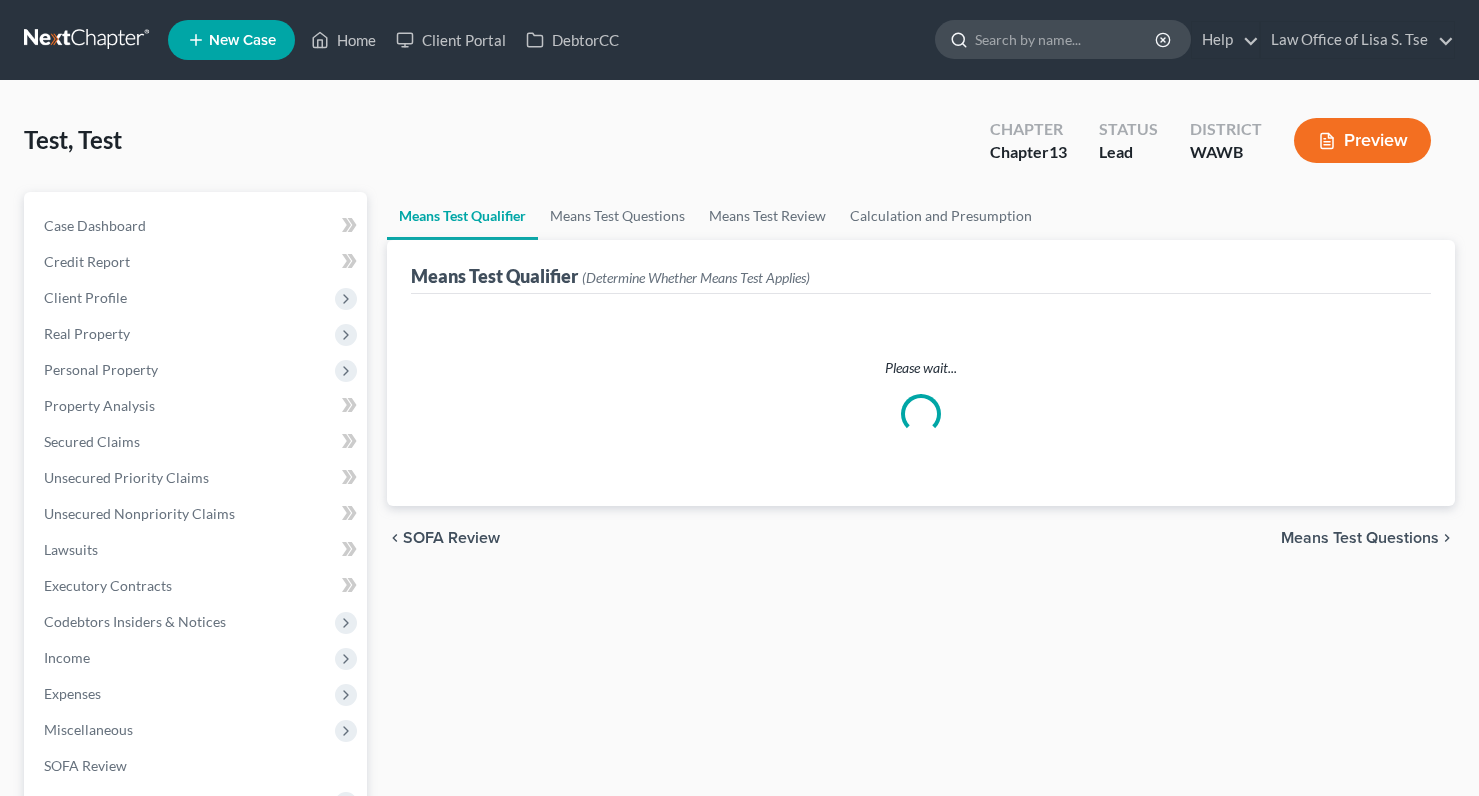 click at bounding box center [1066, 39] 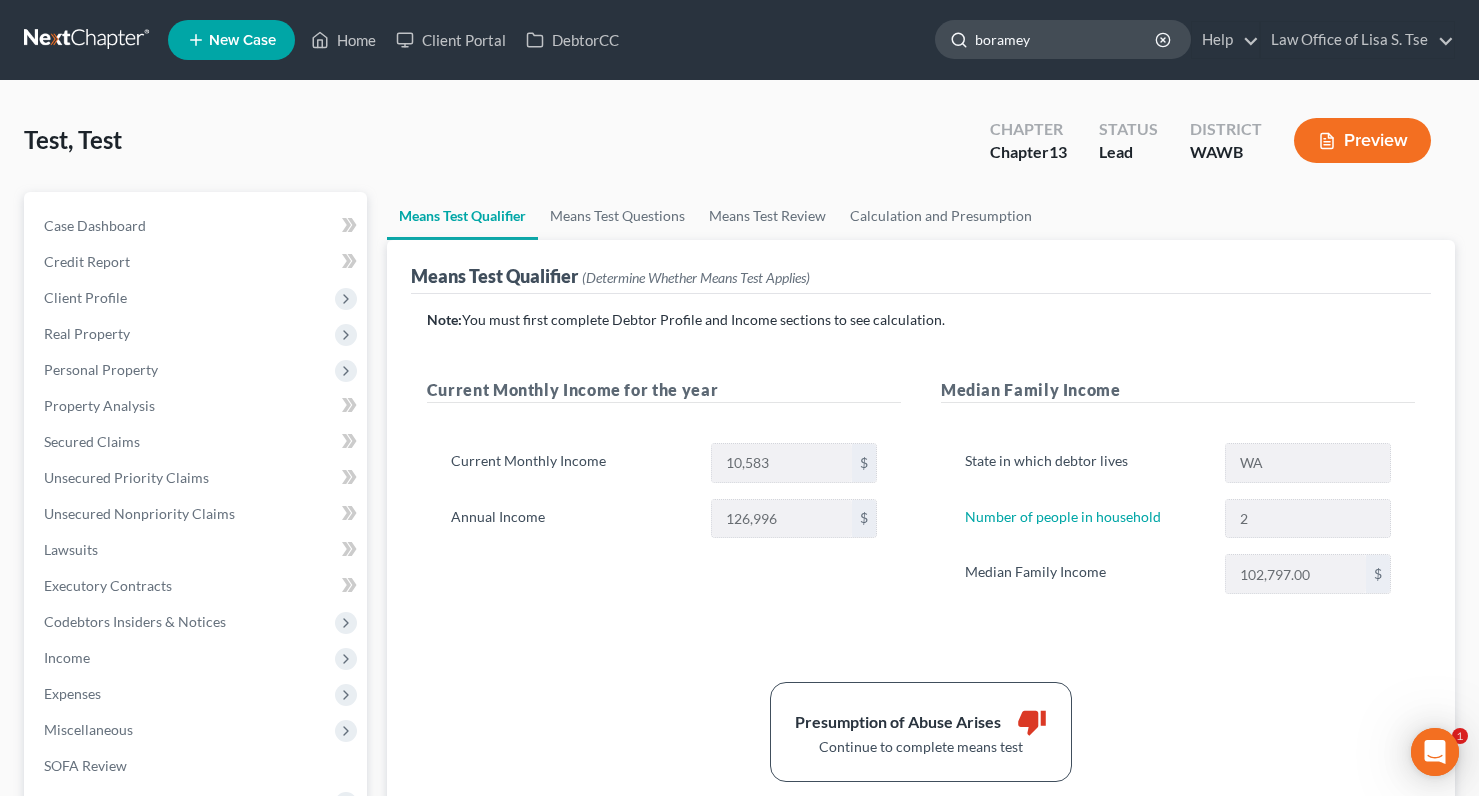 scroll, scrollTop: 0, scrollLeft: 0, axis: both 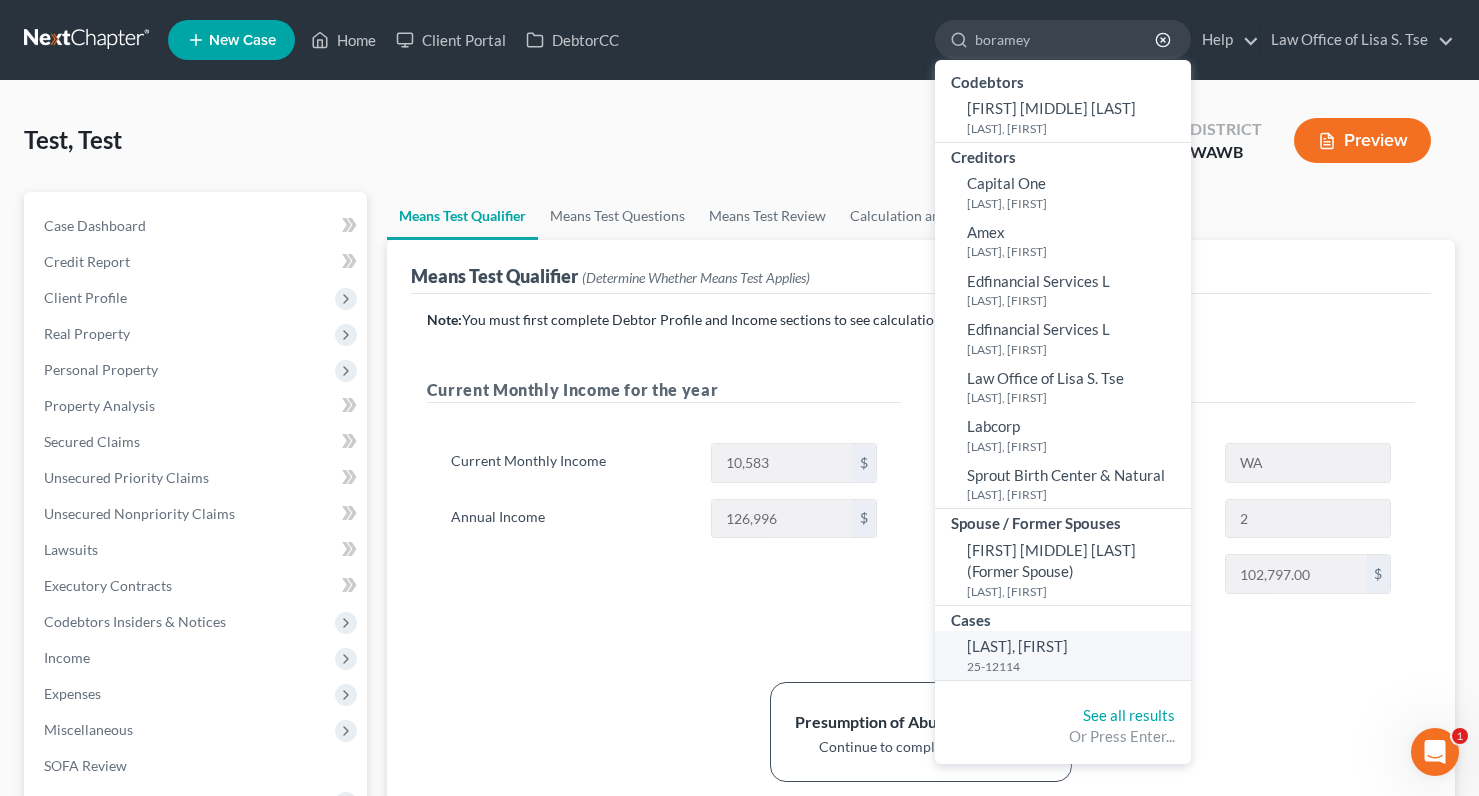 type on "boramey" 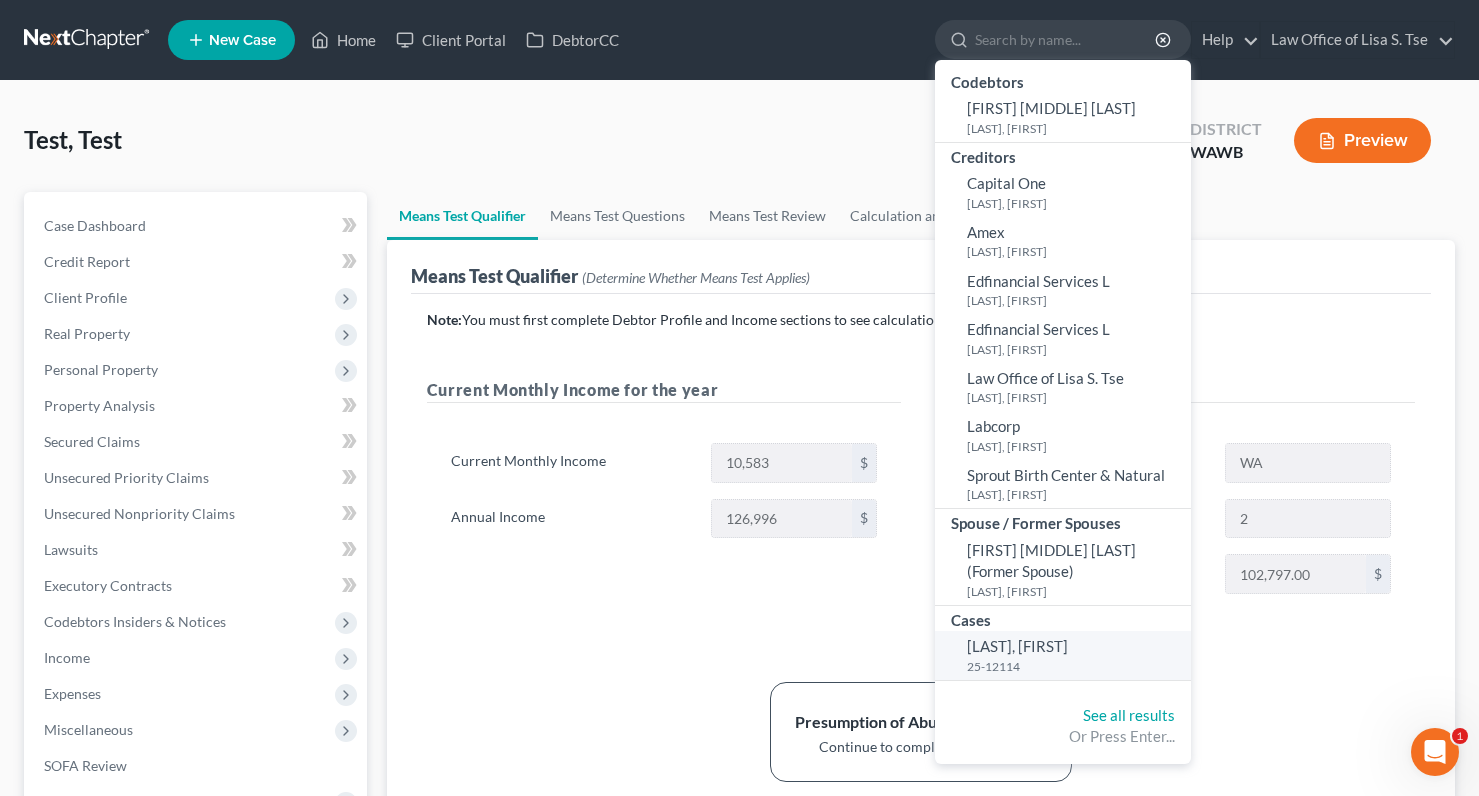 select on "6" 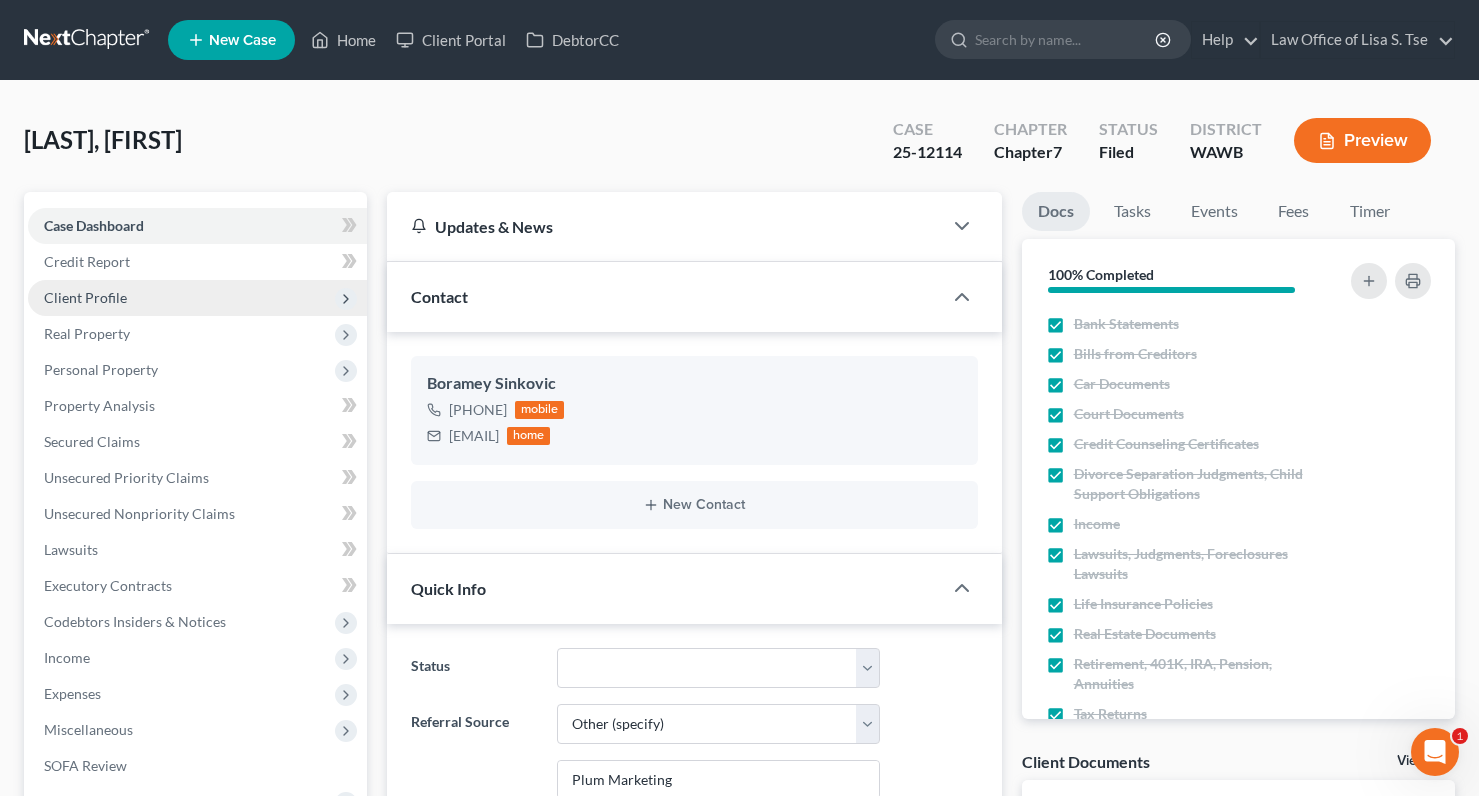 click on "Client Profile" at bounding box center (197, 298) 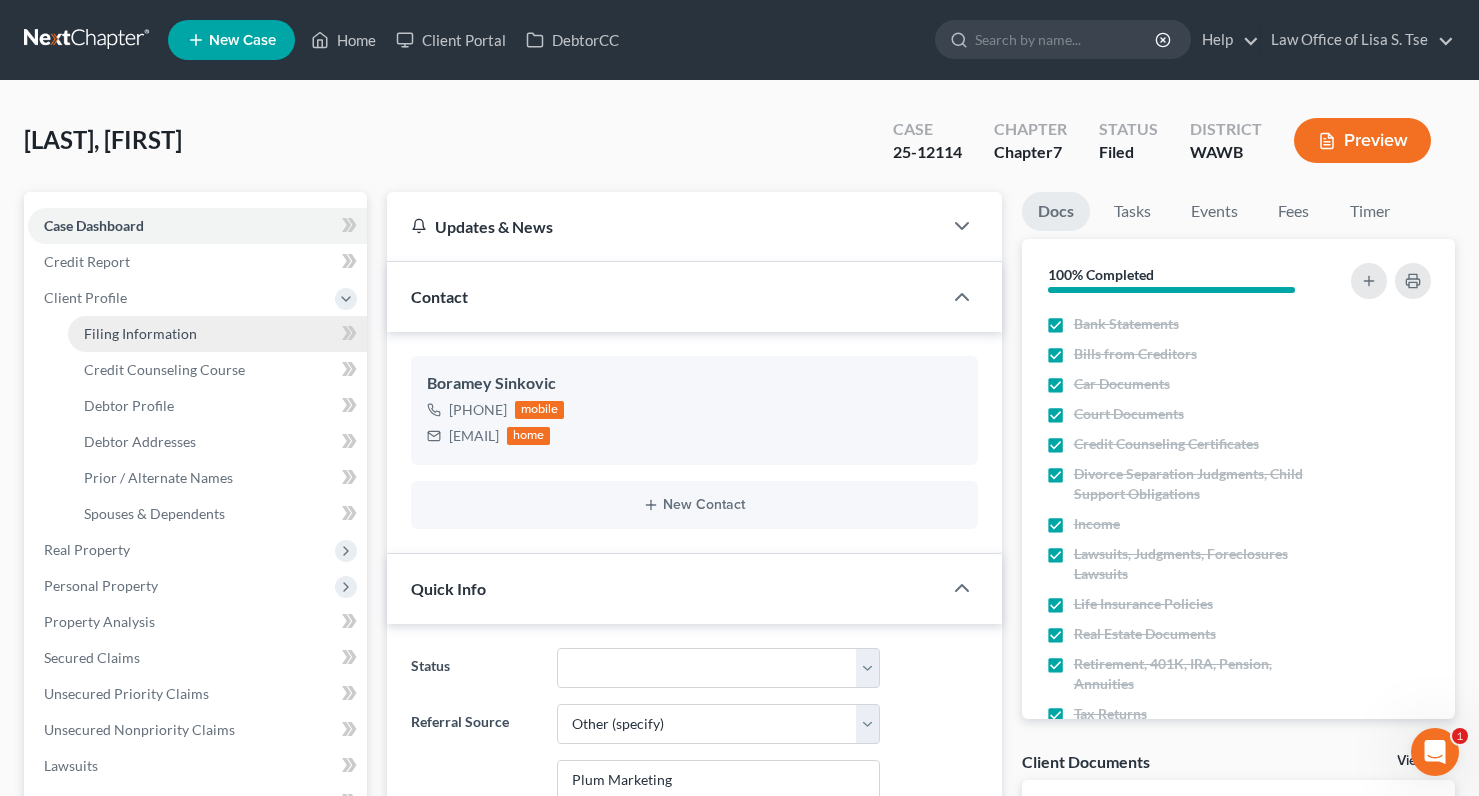 click on "Filing Information" at bounding box center (217, 334) 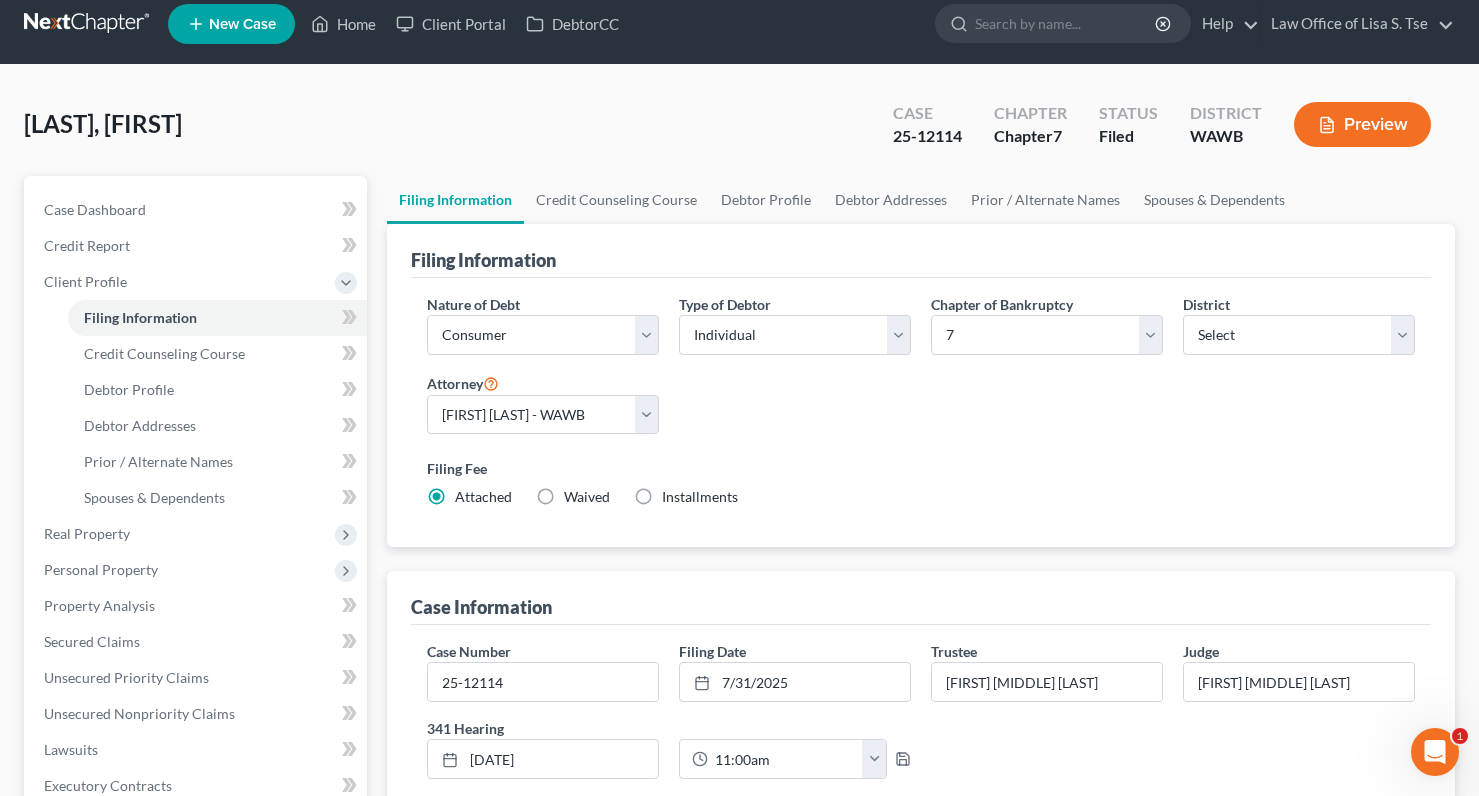 scroll, scrollTop: 0, scrollLeft: 0, axis: both 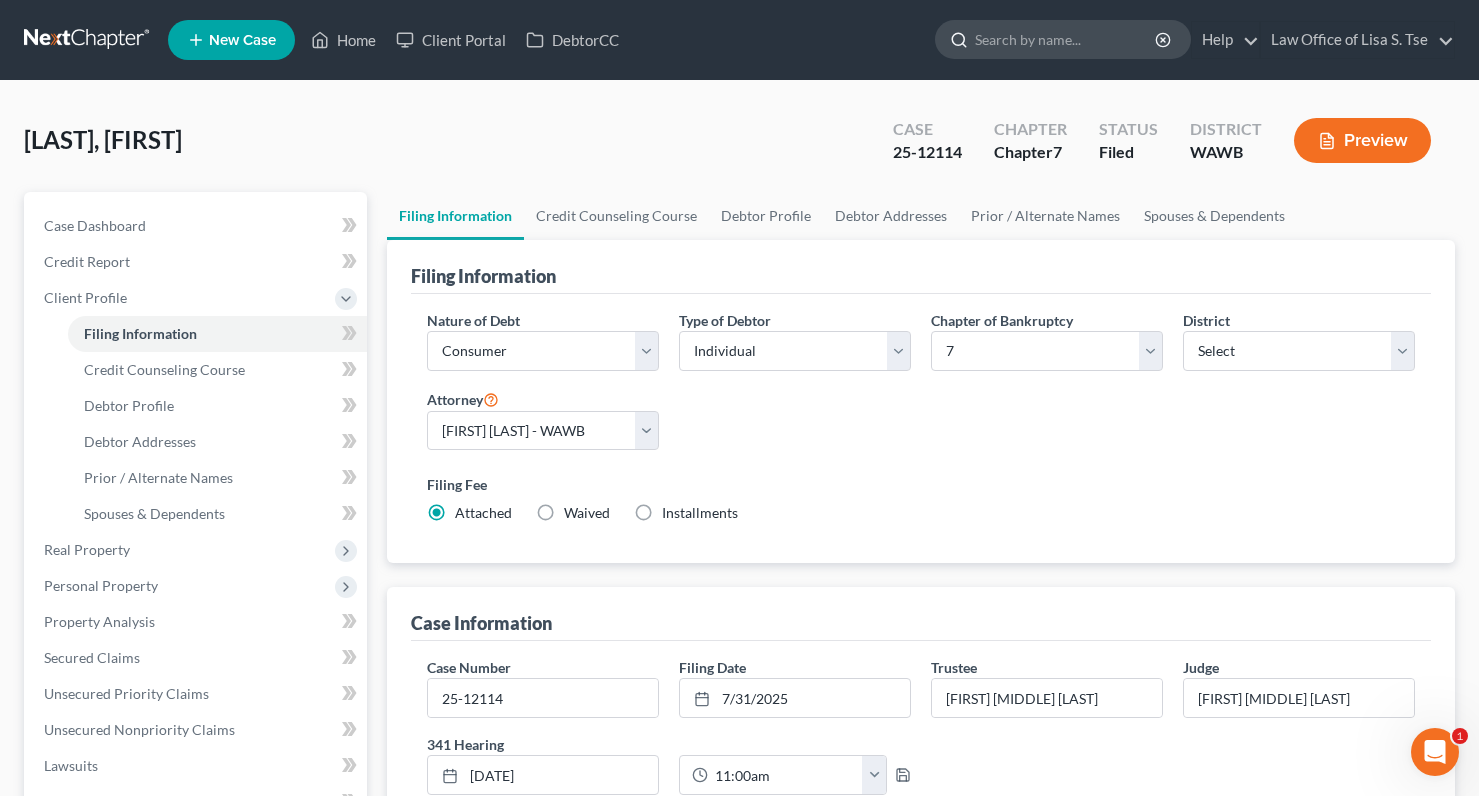 click at bounding box center [1066, 39] 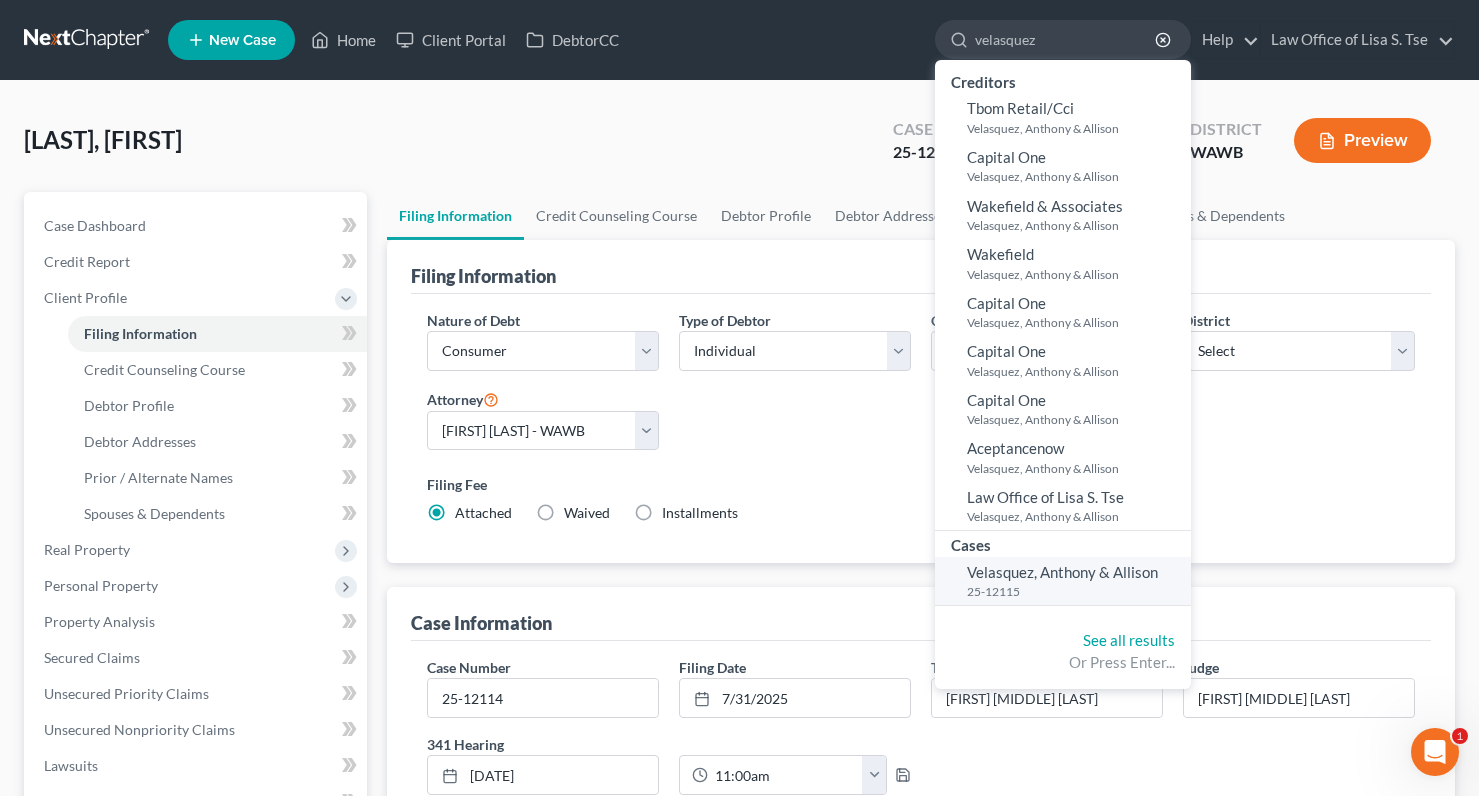 type on "velasquez" 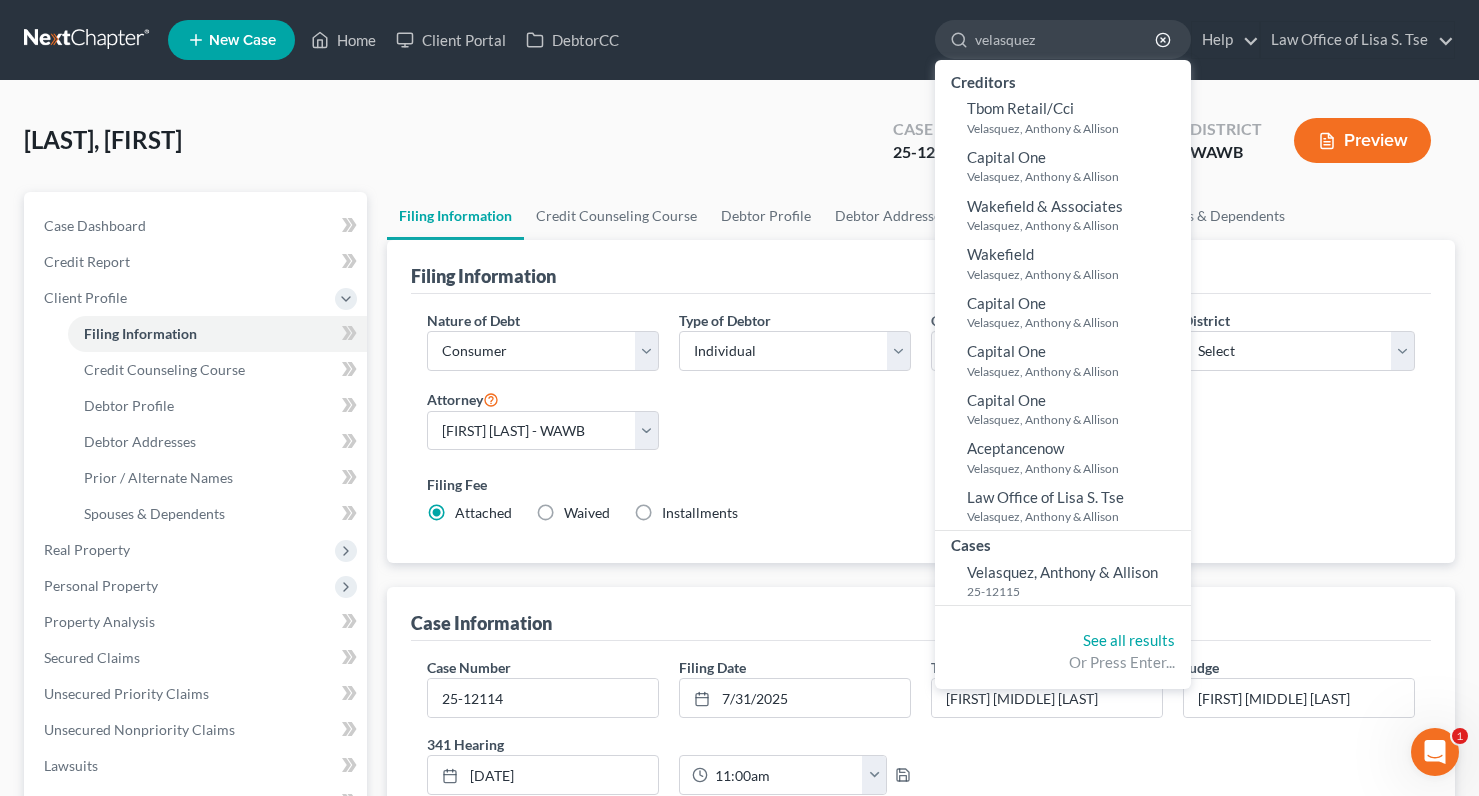 type 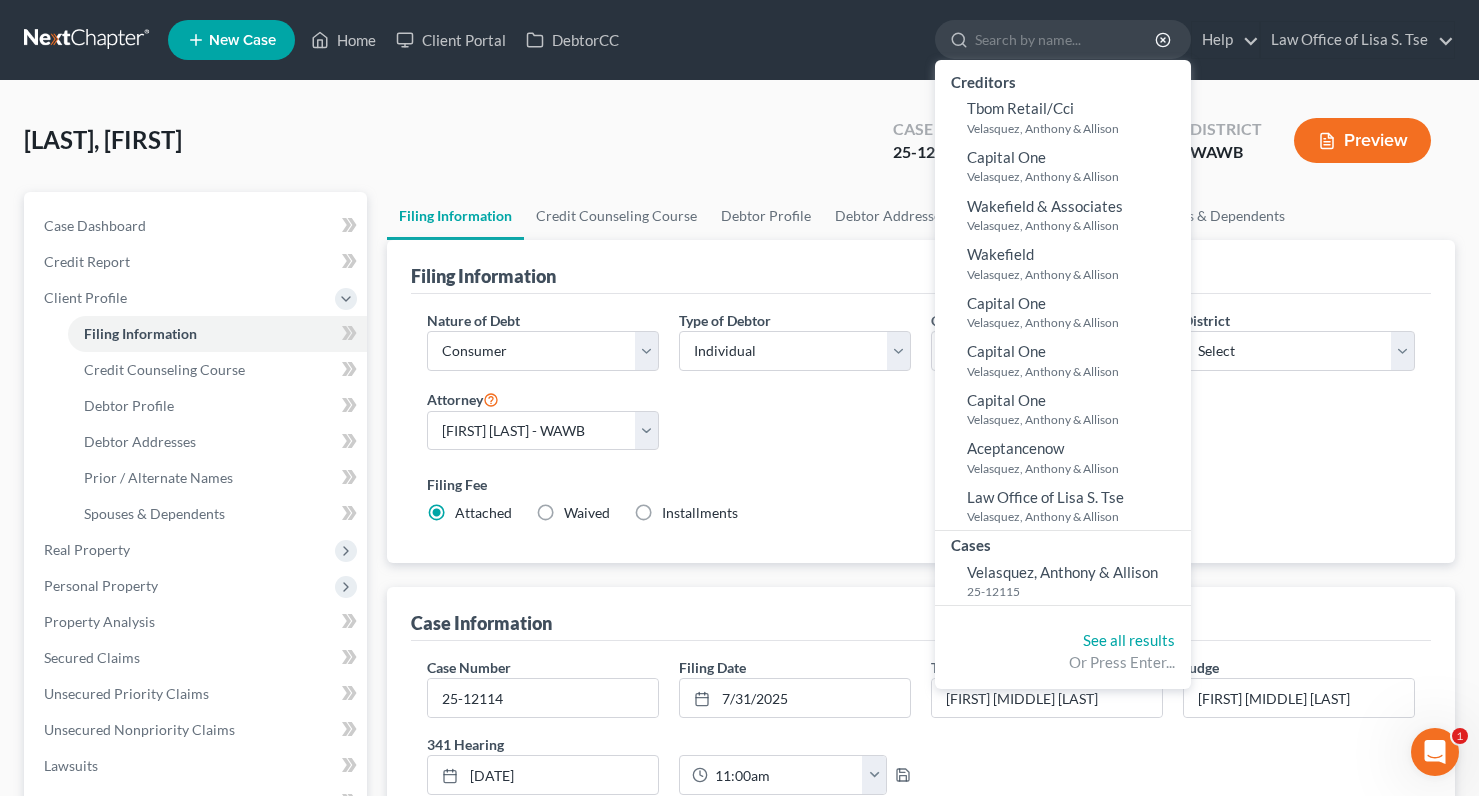 select on "6" 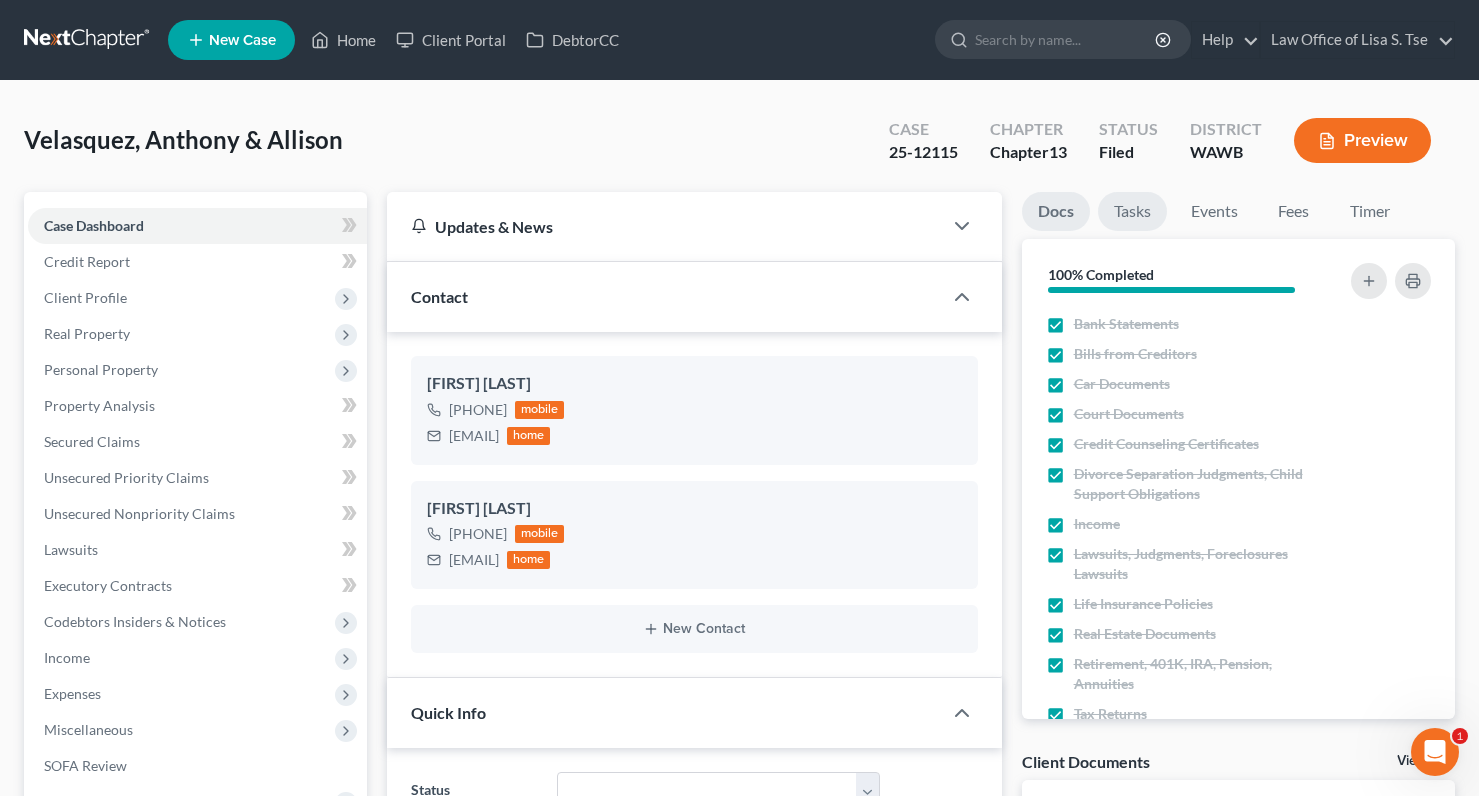 click on "Tasks" at bounding box center (1132, 211) 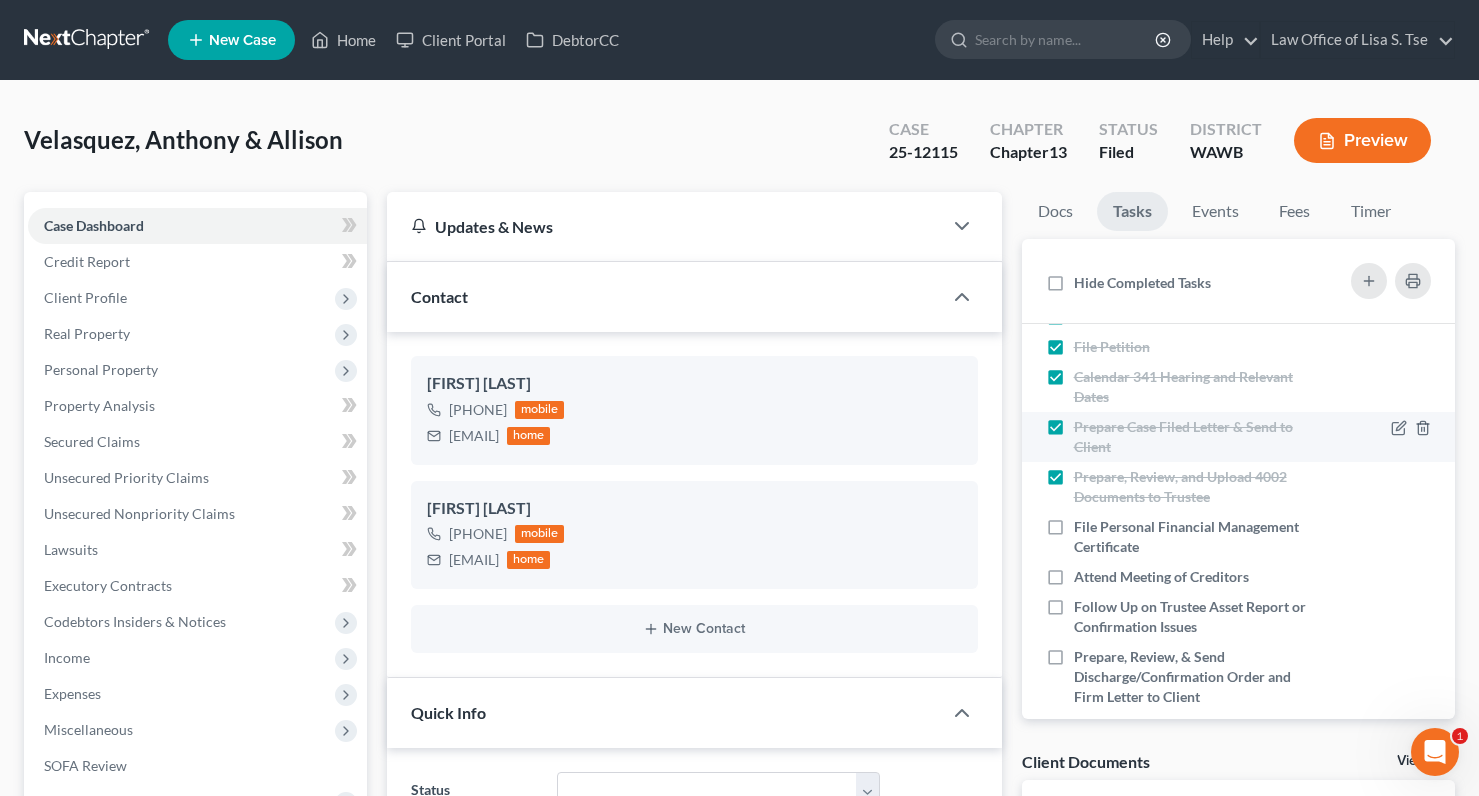 scroll, scrollTop: 232, scrollLeft: 0, axis: vertical 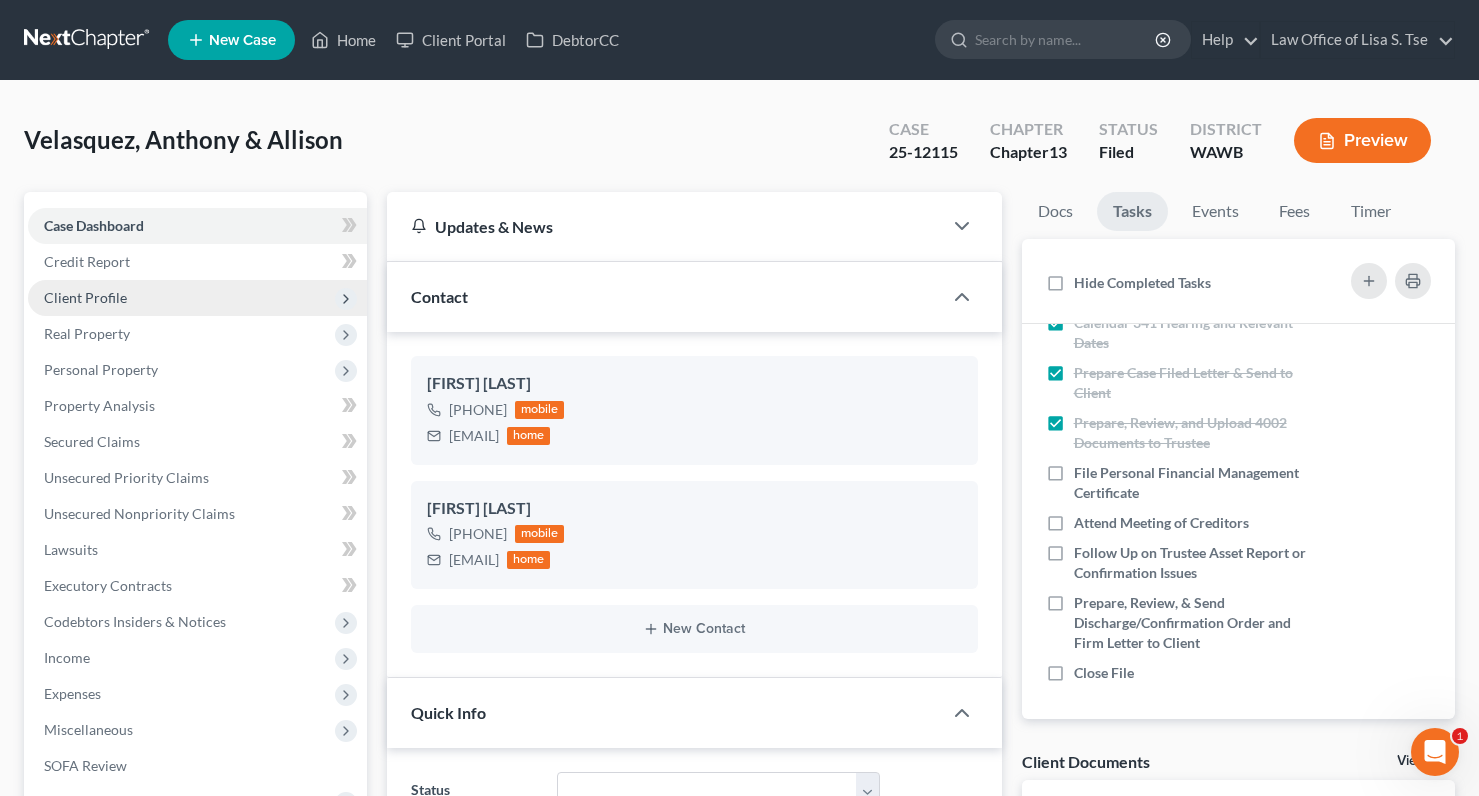 click on "Client Profile" at bounding box center (197, 298) 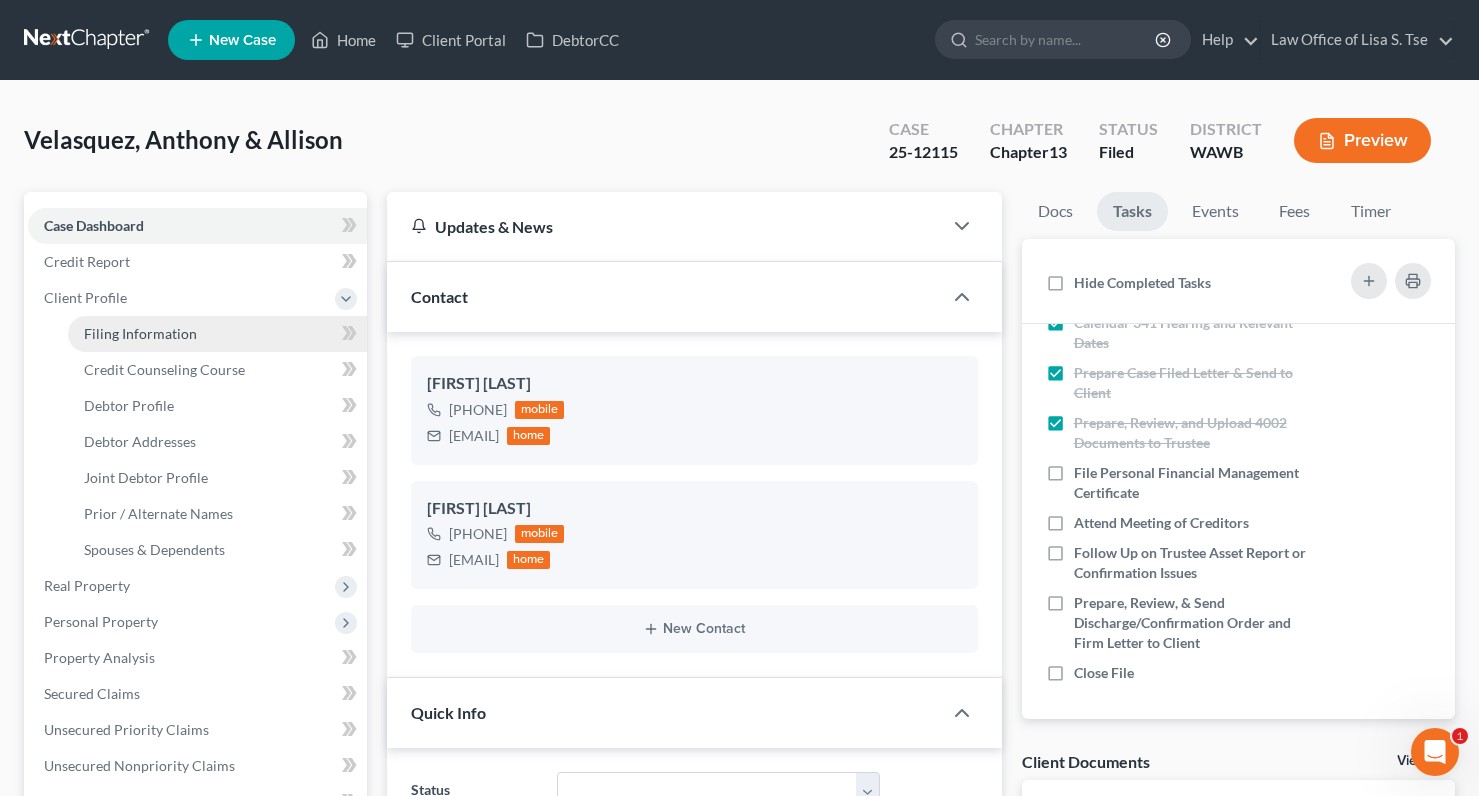 click on "Filing Information" at bounding box center (217, 334) 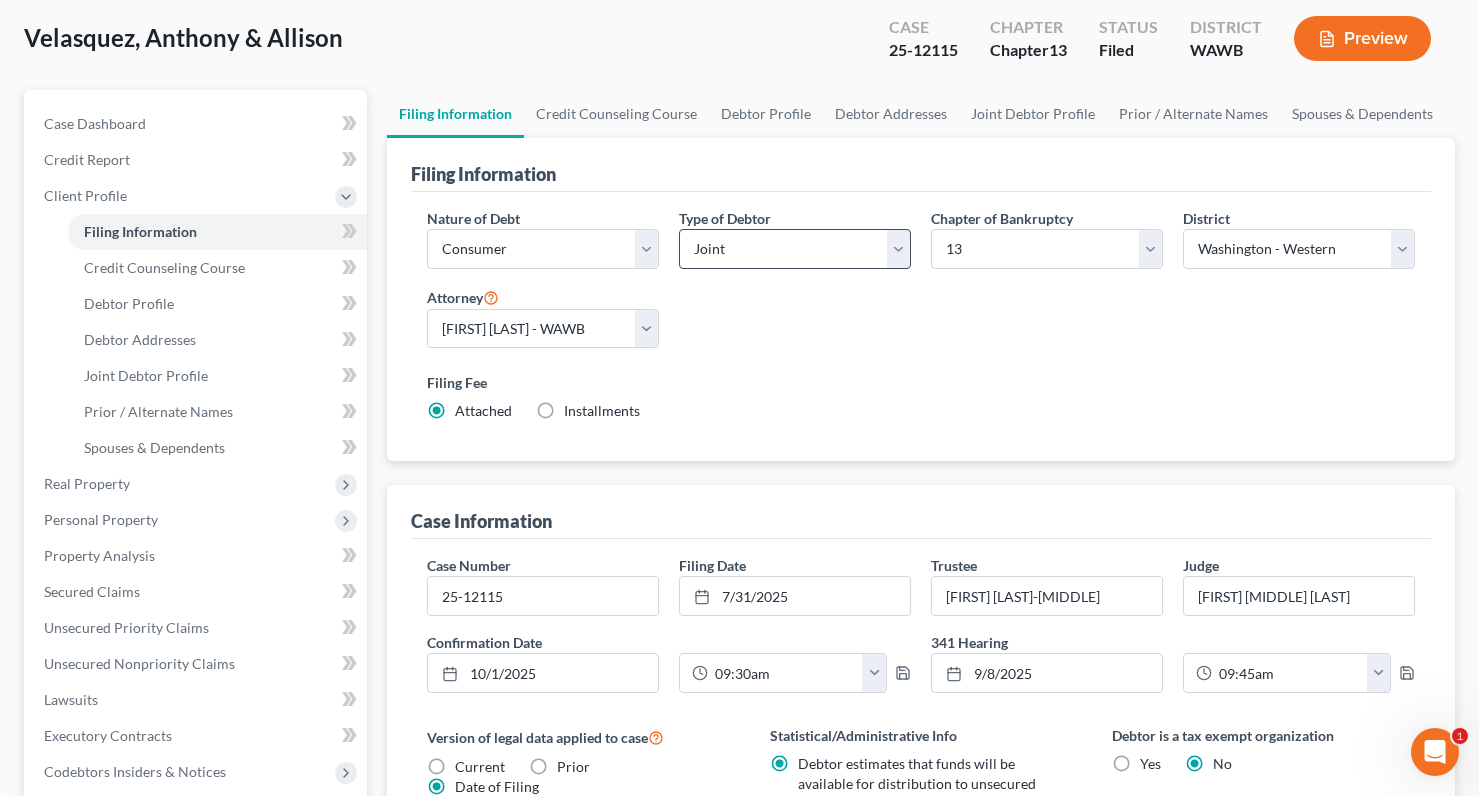 scroll, scrollTop: 0, scrollLeft: 0, axis: both 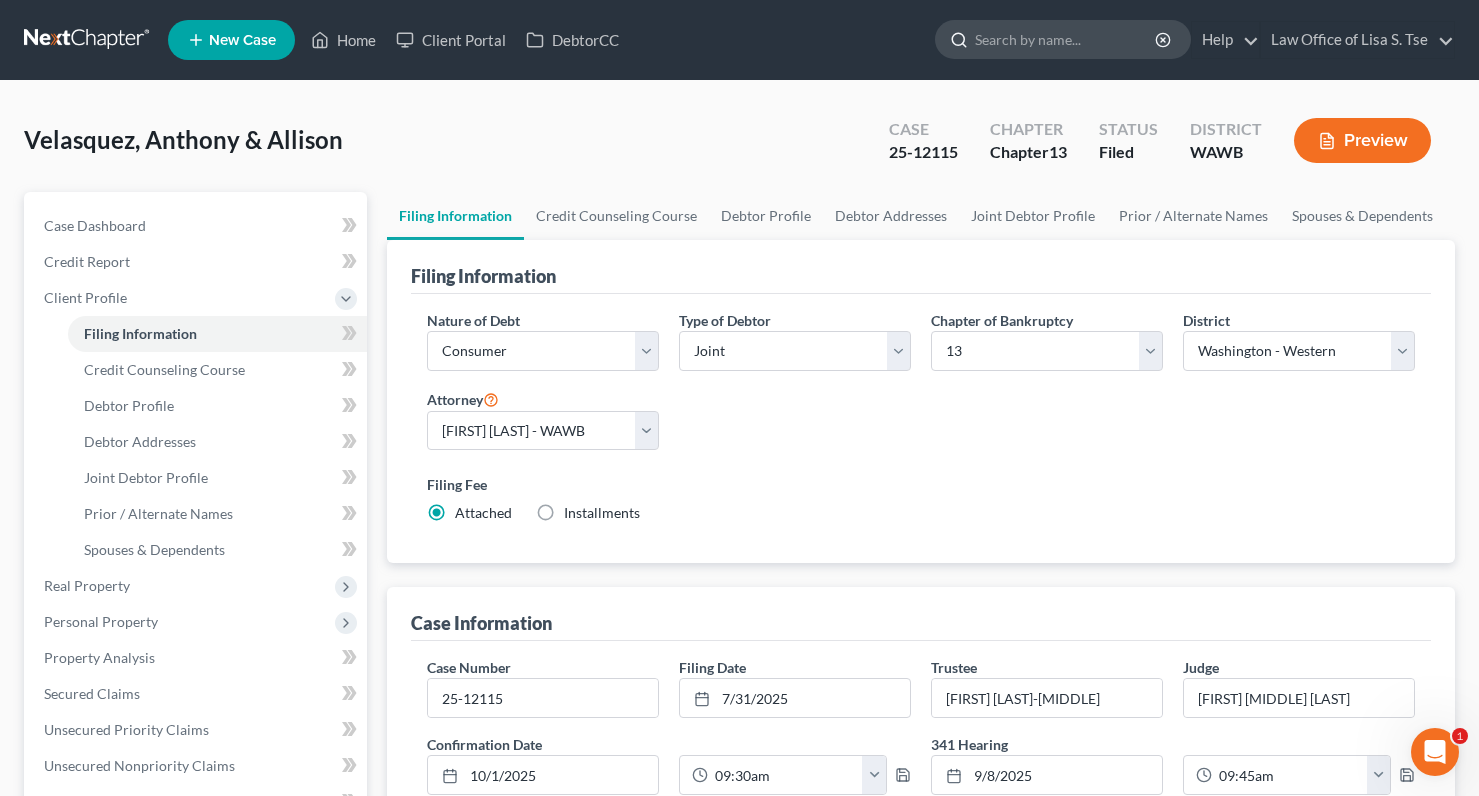 click at bounding box center (1066, 39) 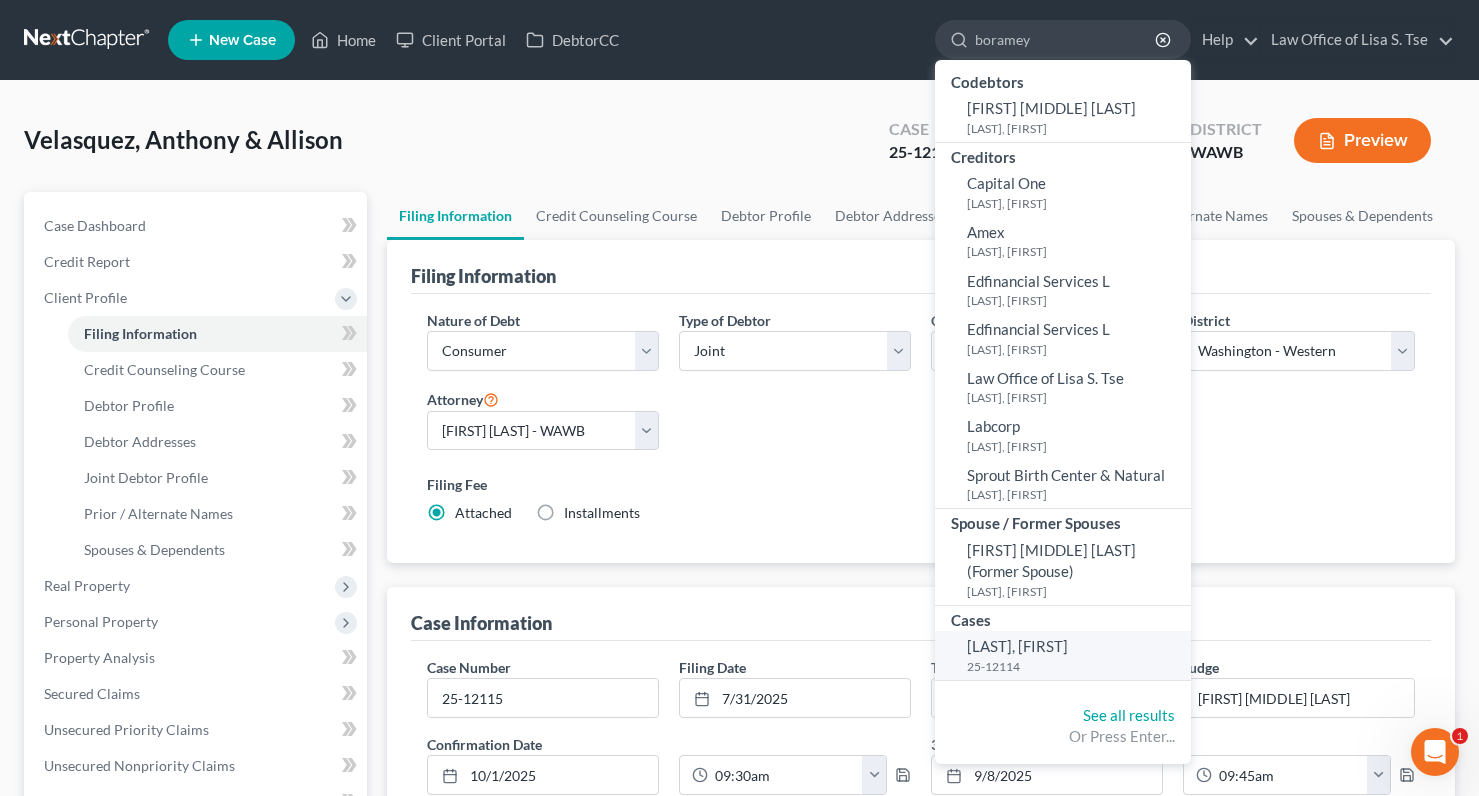 type on "boramey" 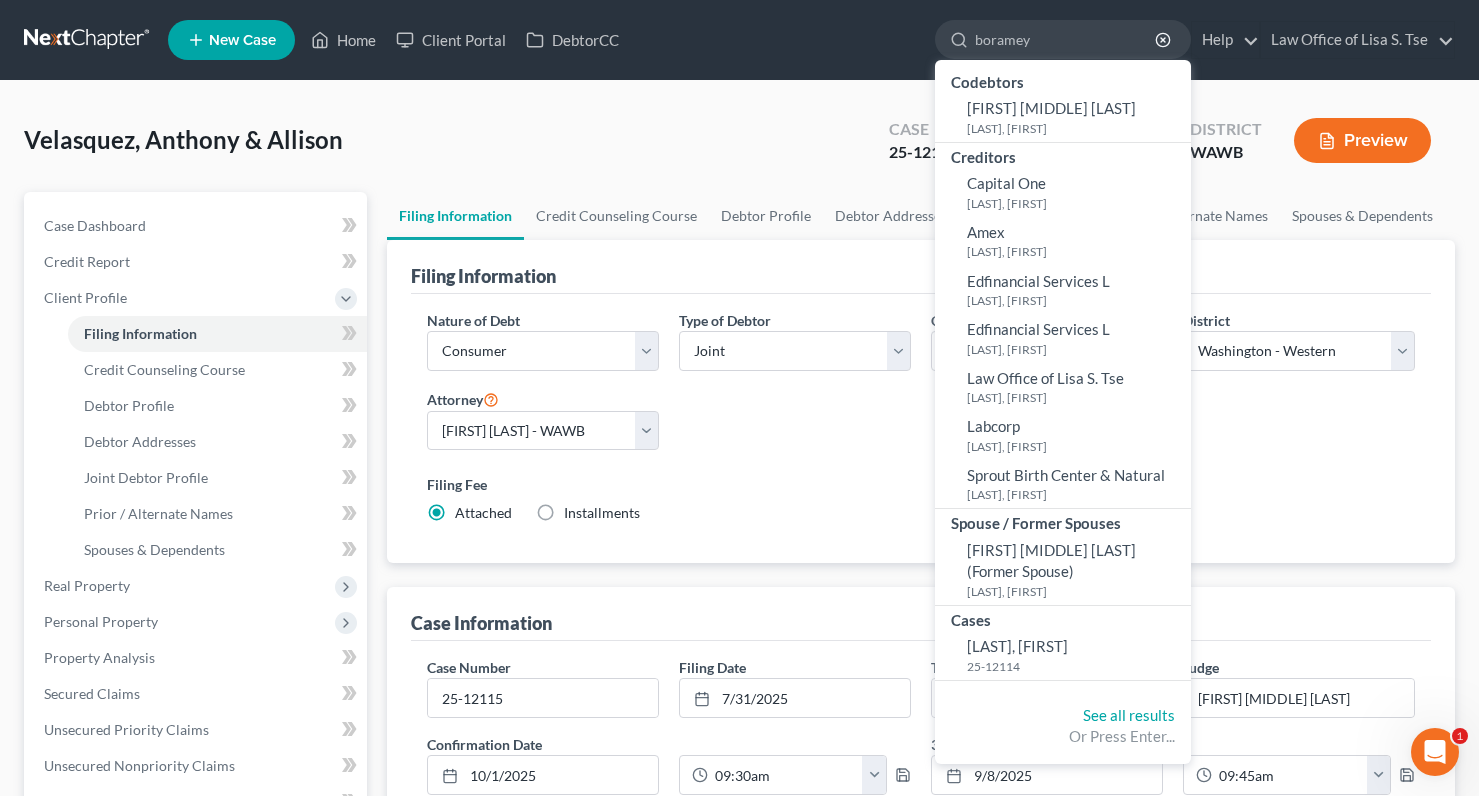 type 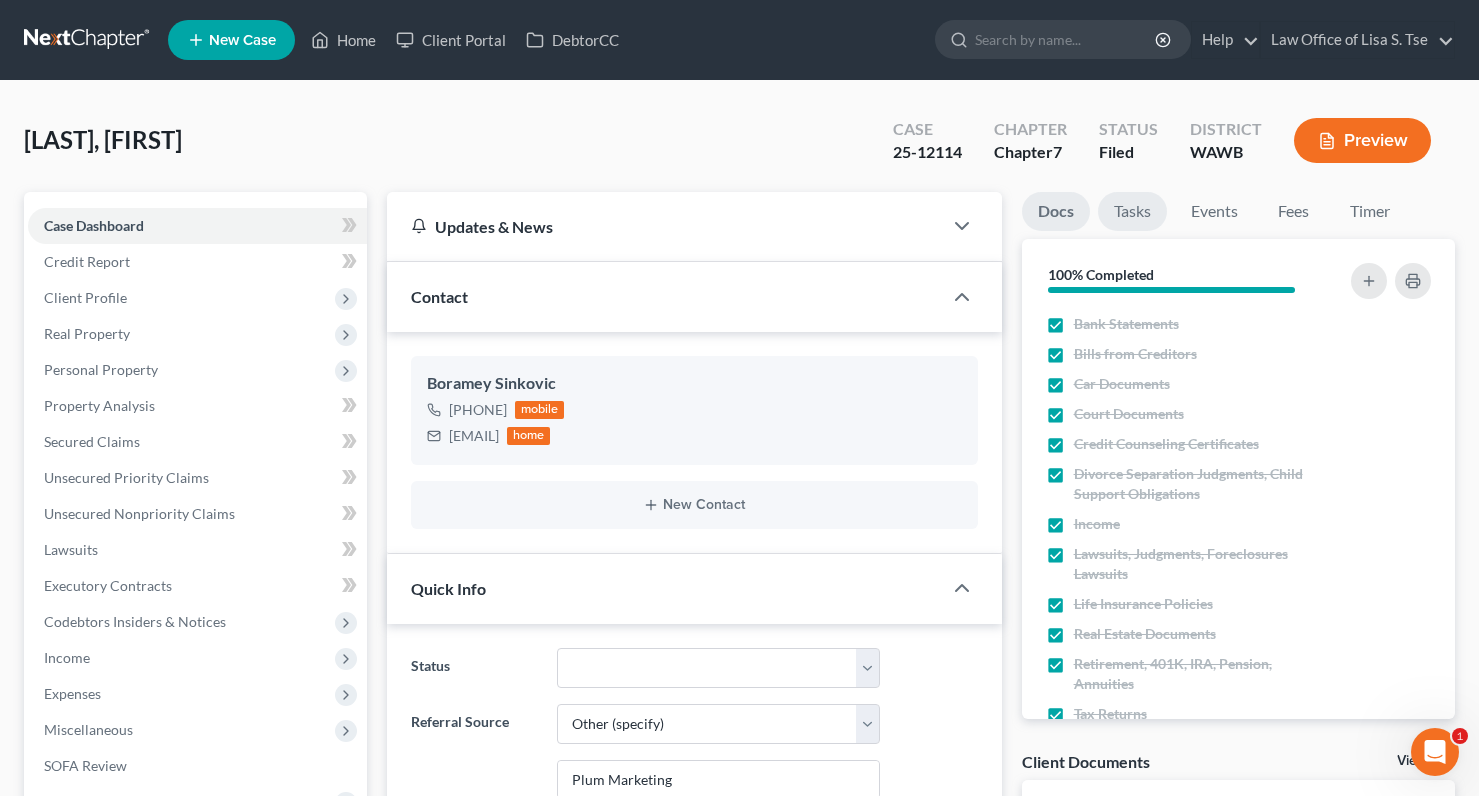 click on "Tasks" at bounding box center (1132, 211) 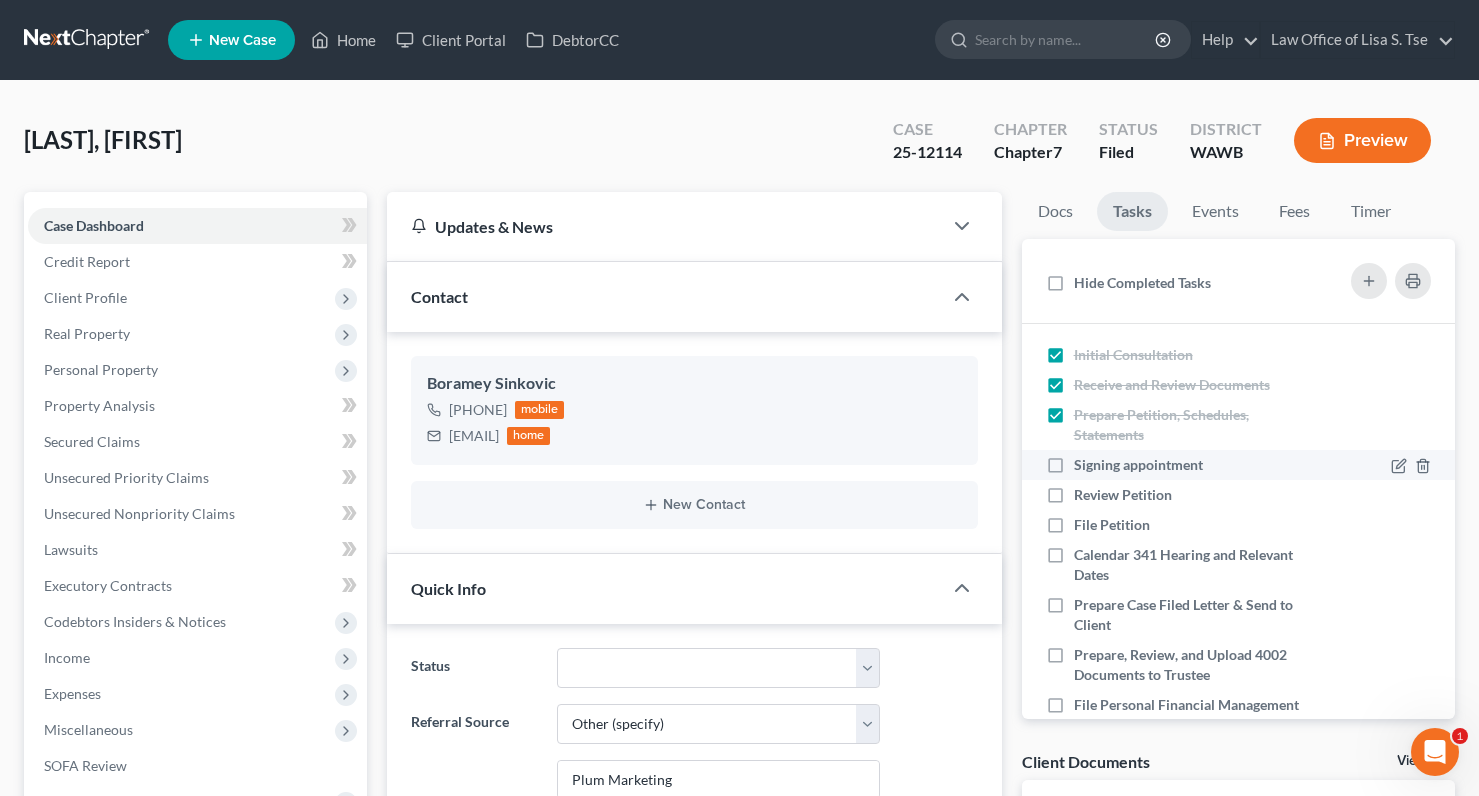 click on "Signing appointment" at bounding box center [1146, 465] 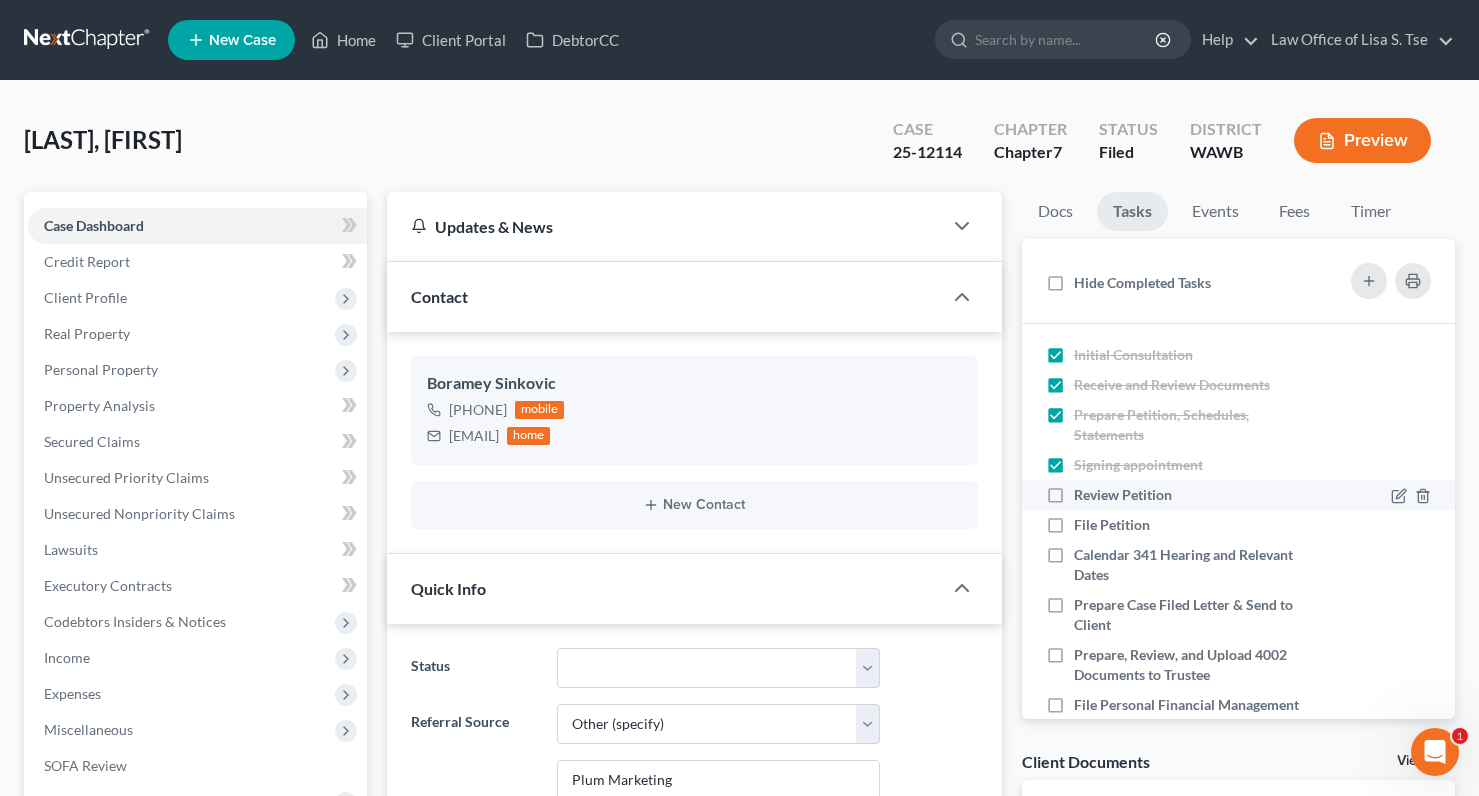 click on "Review Petition" at bounding box center [1131, 495] 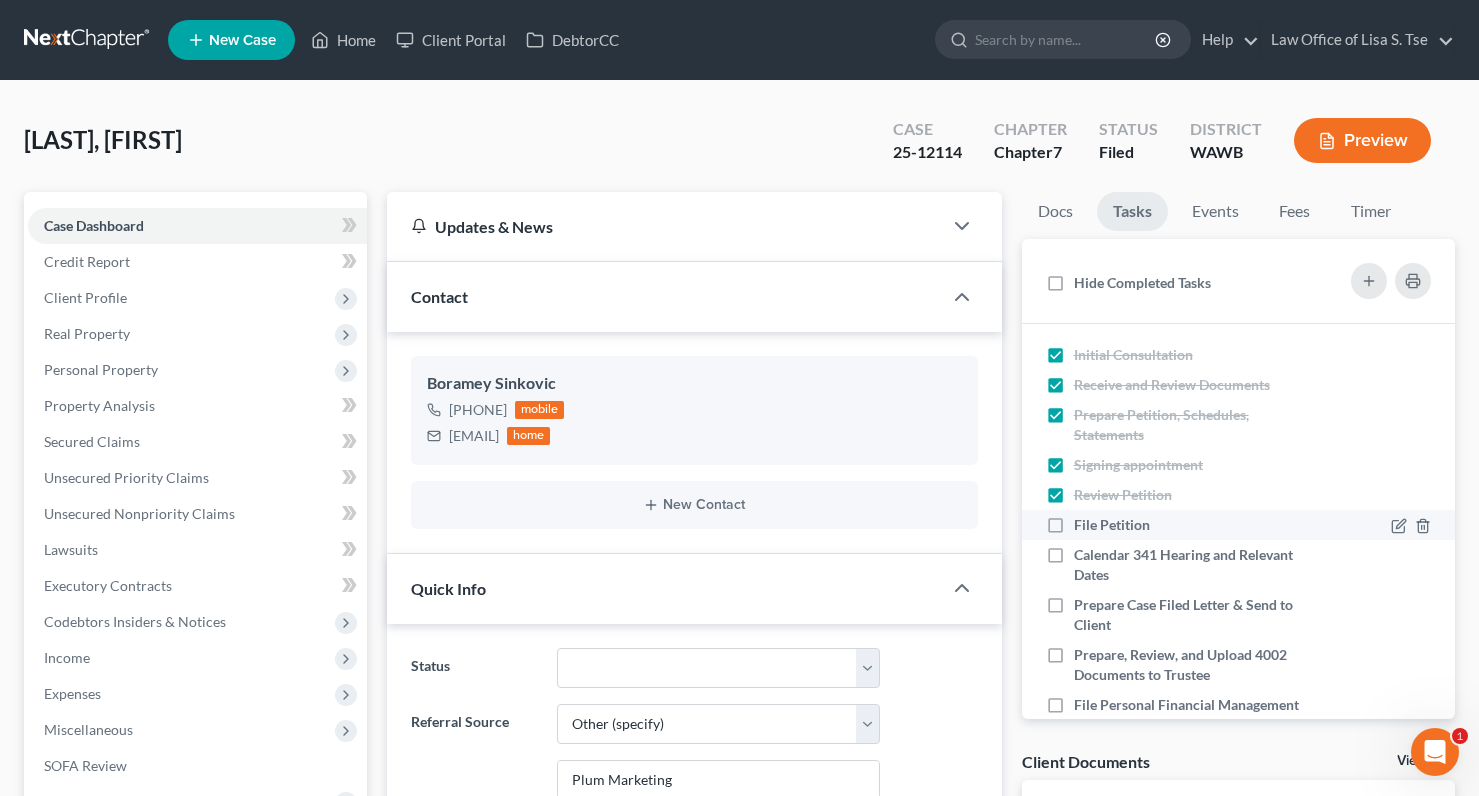 click on "File Petition" at bounding box center [1120, 525] 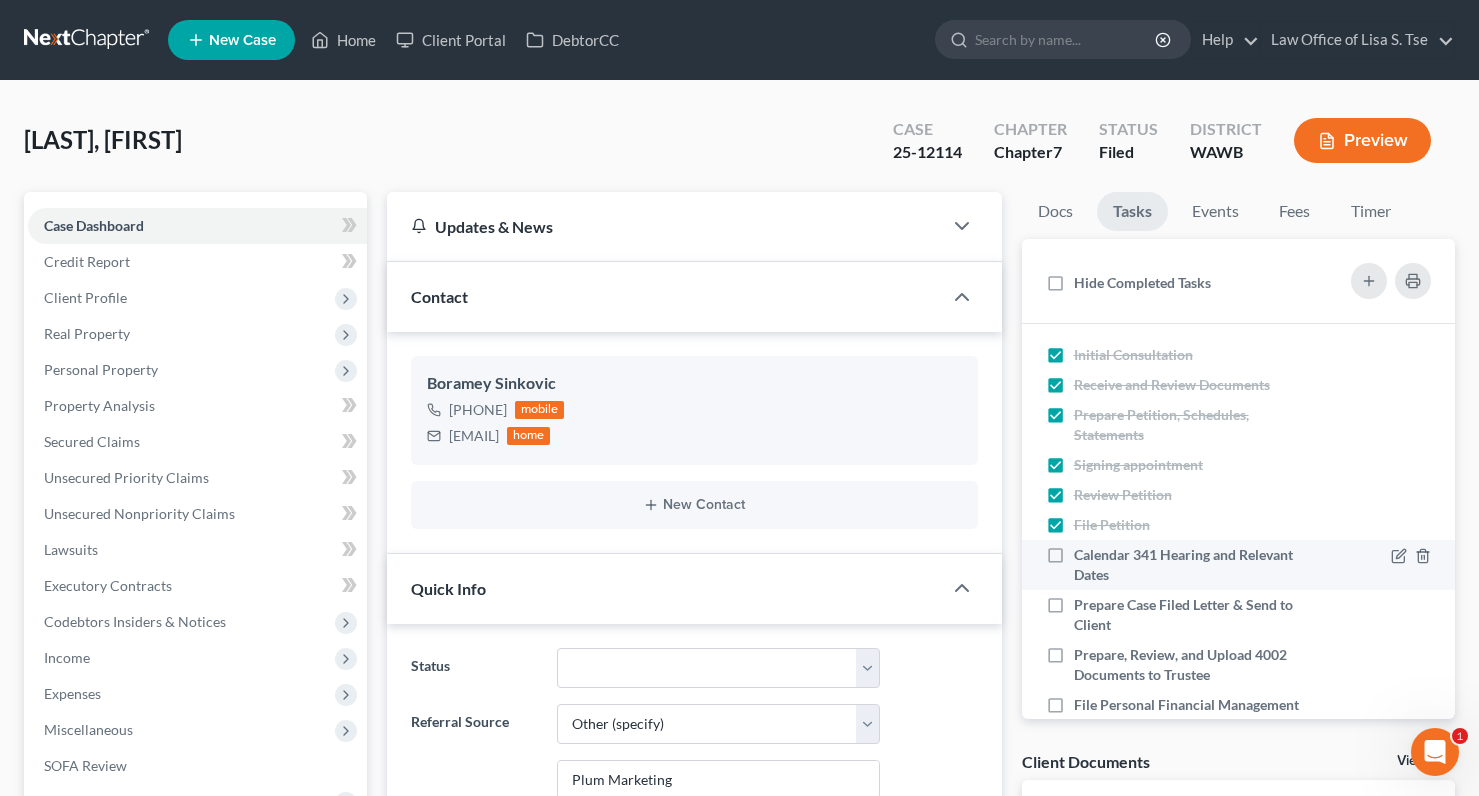 click on "Calendar 341 Hearing and Relevant Dates" at bounding box center [1190, 565] 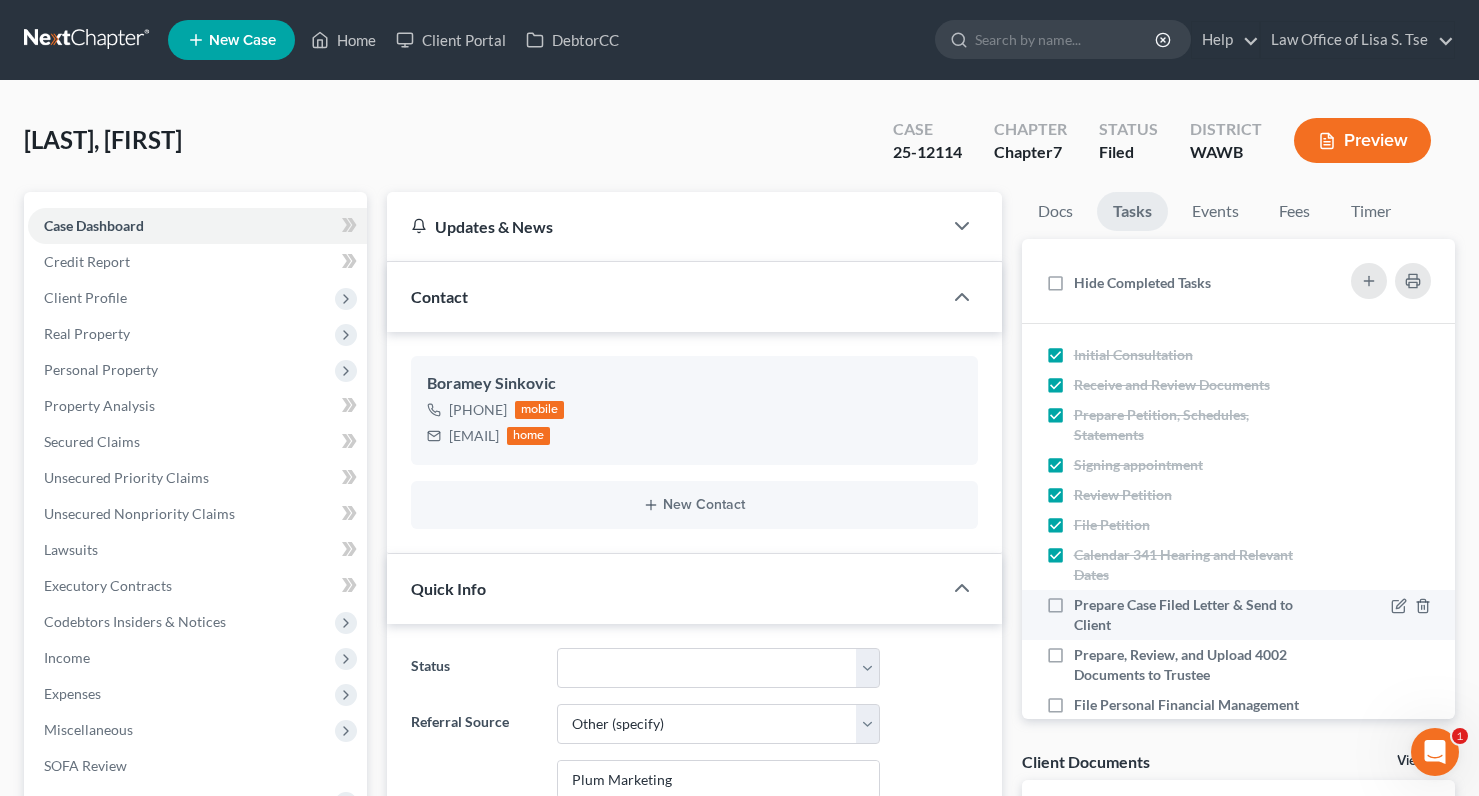 click on "Prepare Case Filed Letter & Send to Client" at bounding box center [1190, 615] 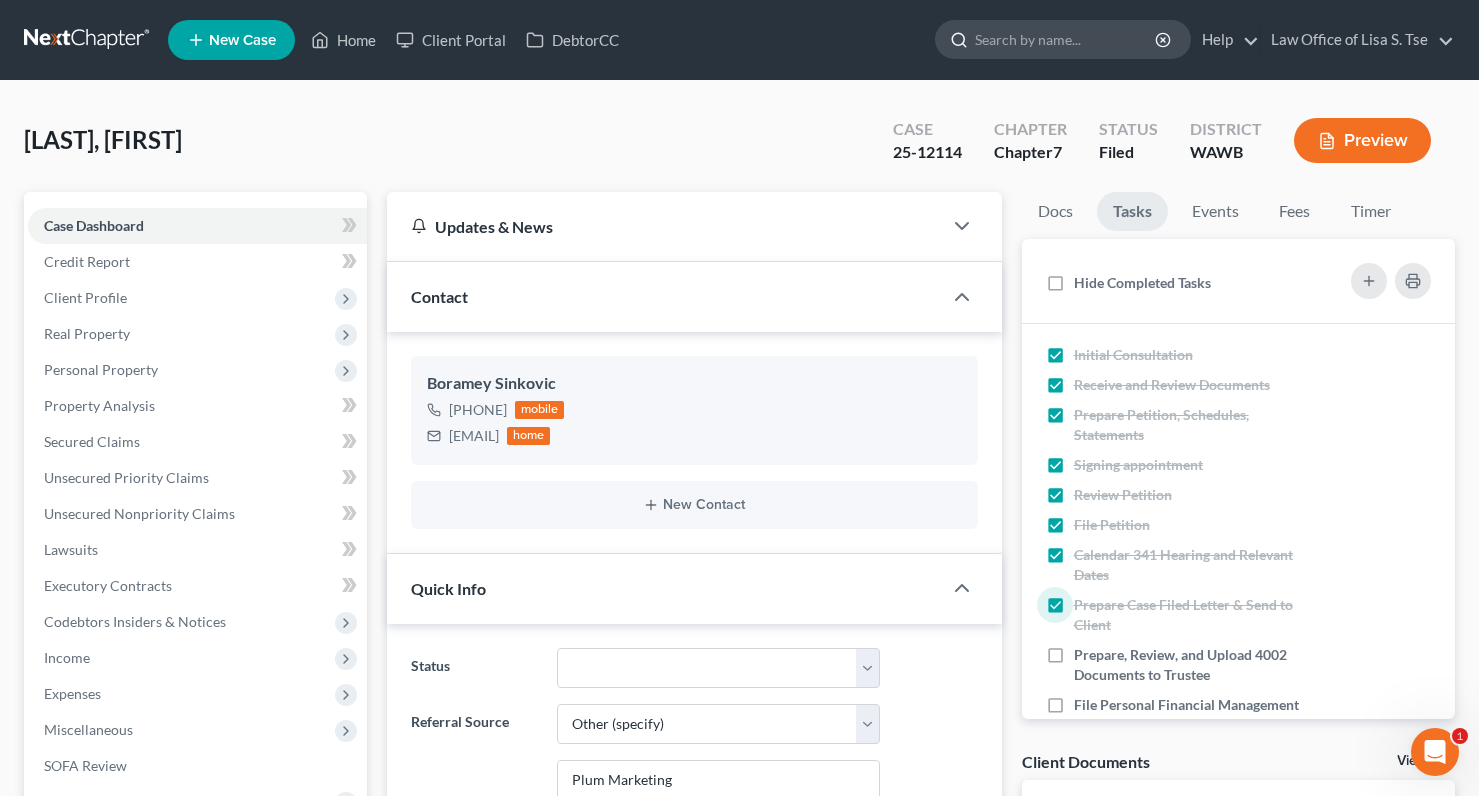 click at bounding box center [1066, 39] 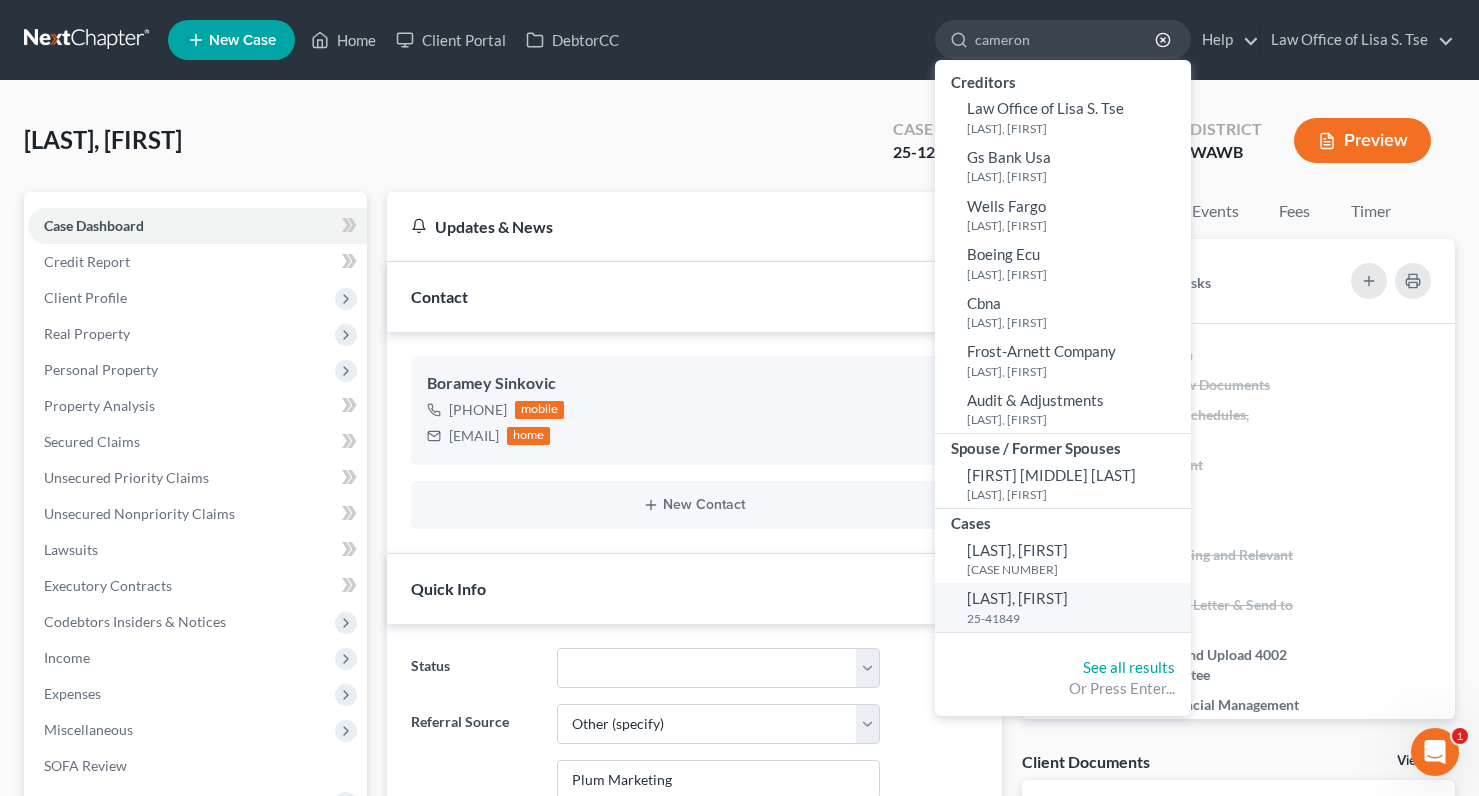 type on "cameron" 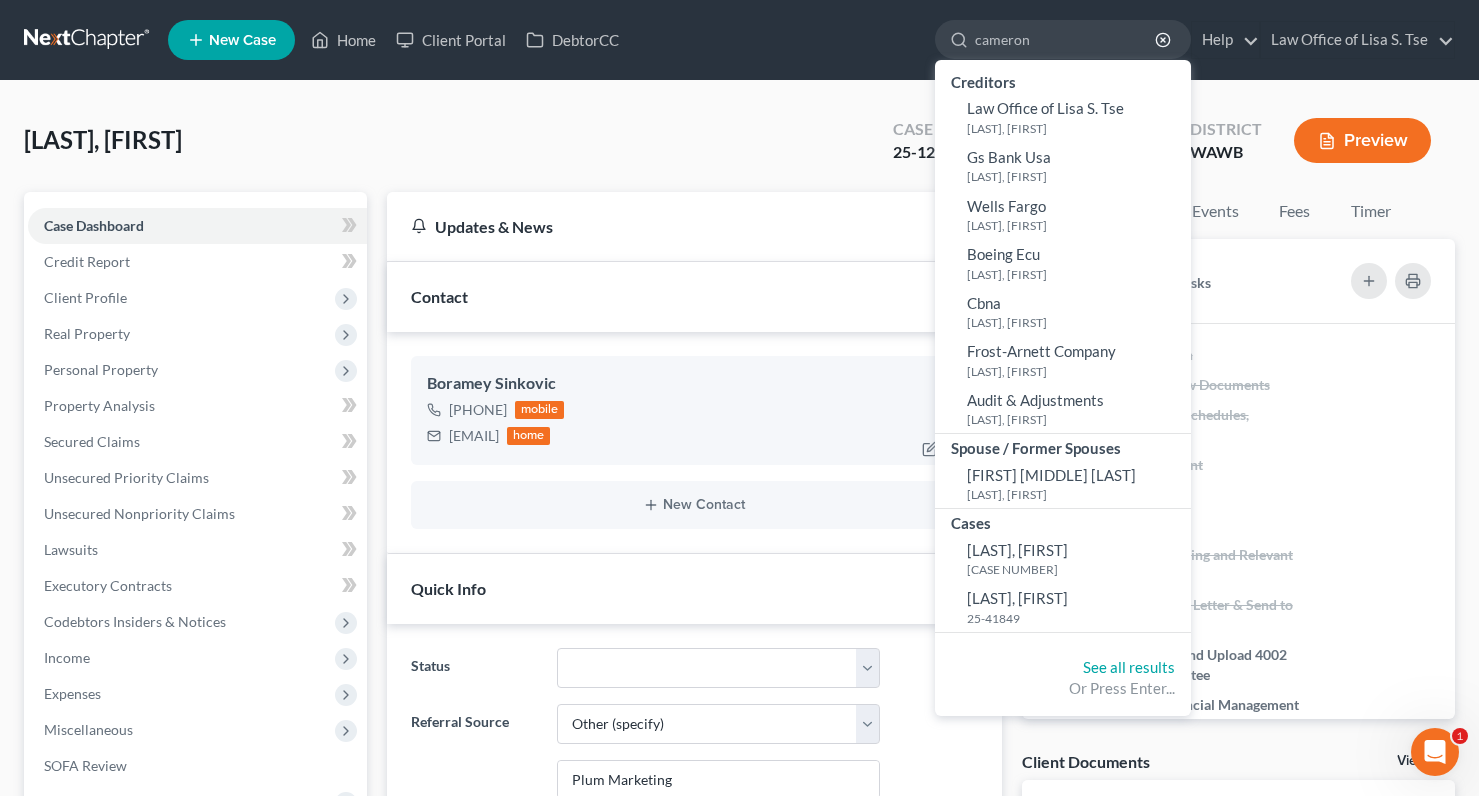 type 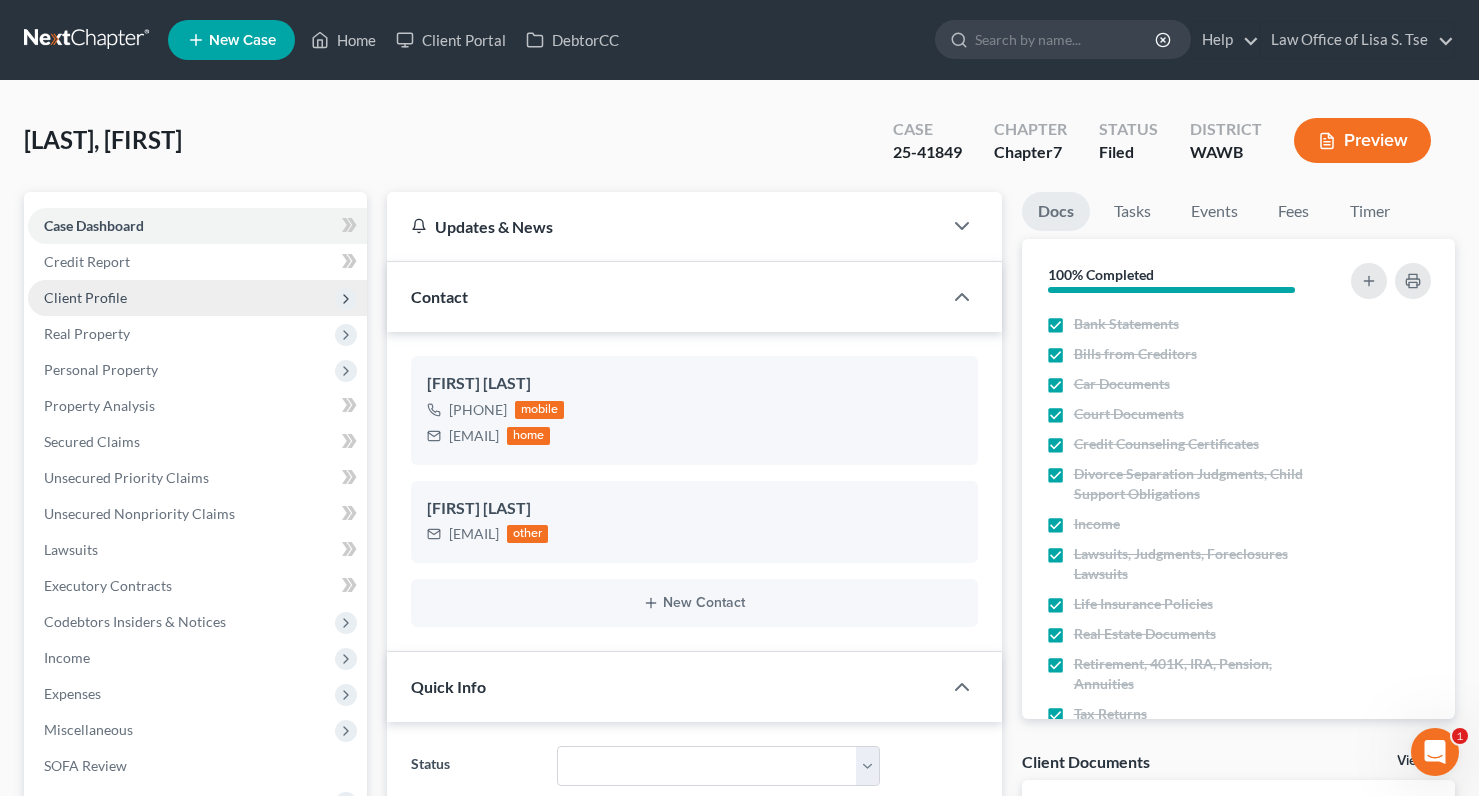 click on "Client Profile" at bounding box center [197, 298] 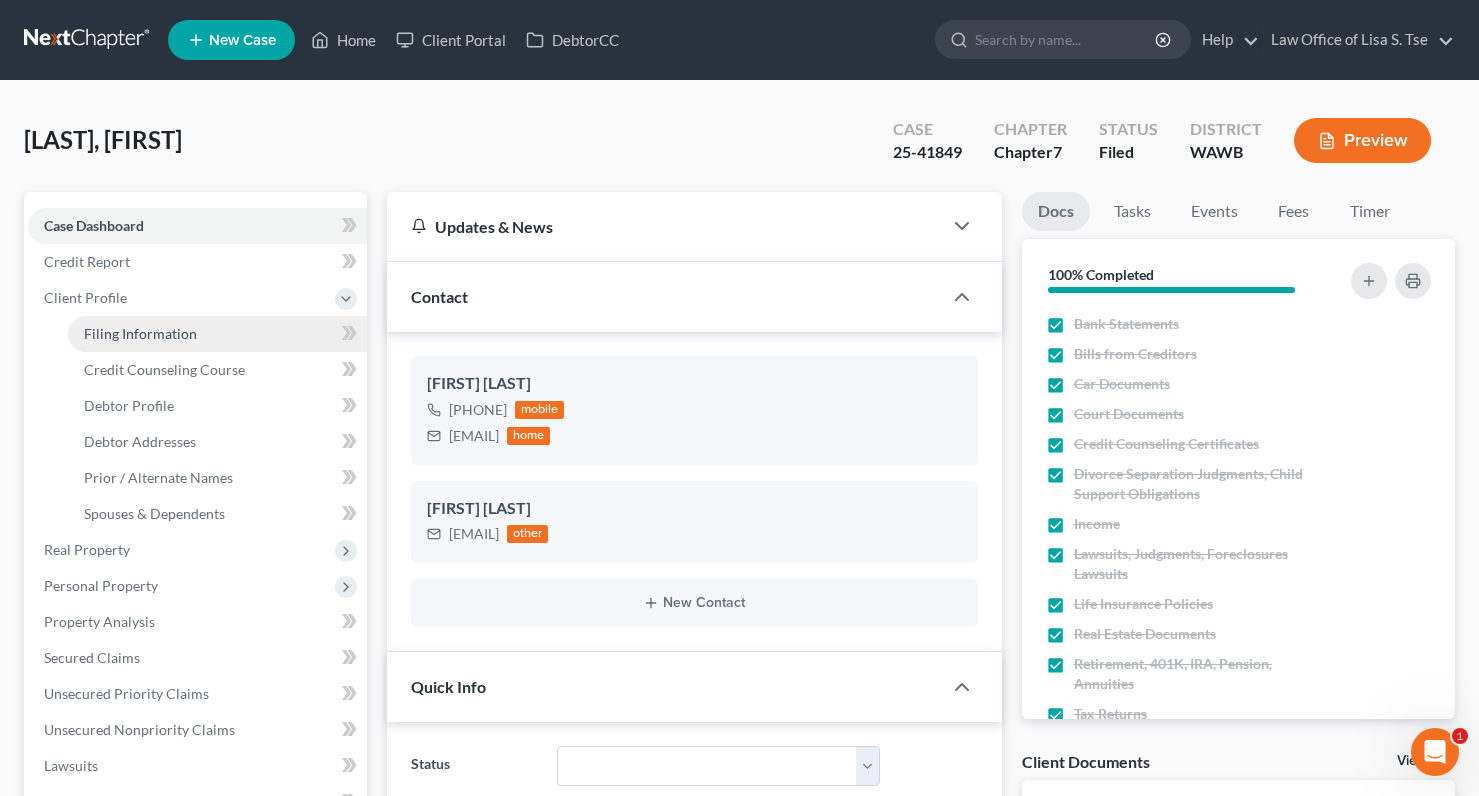 click on "Filing Information" at bounding box center [217, 334] 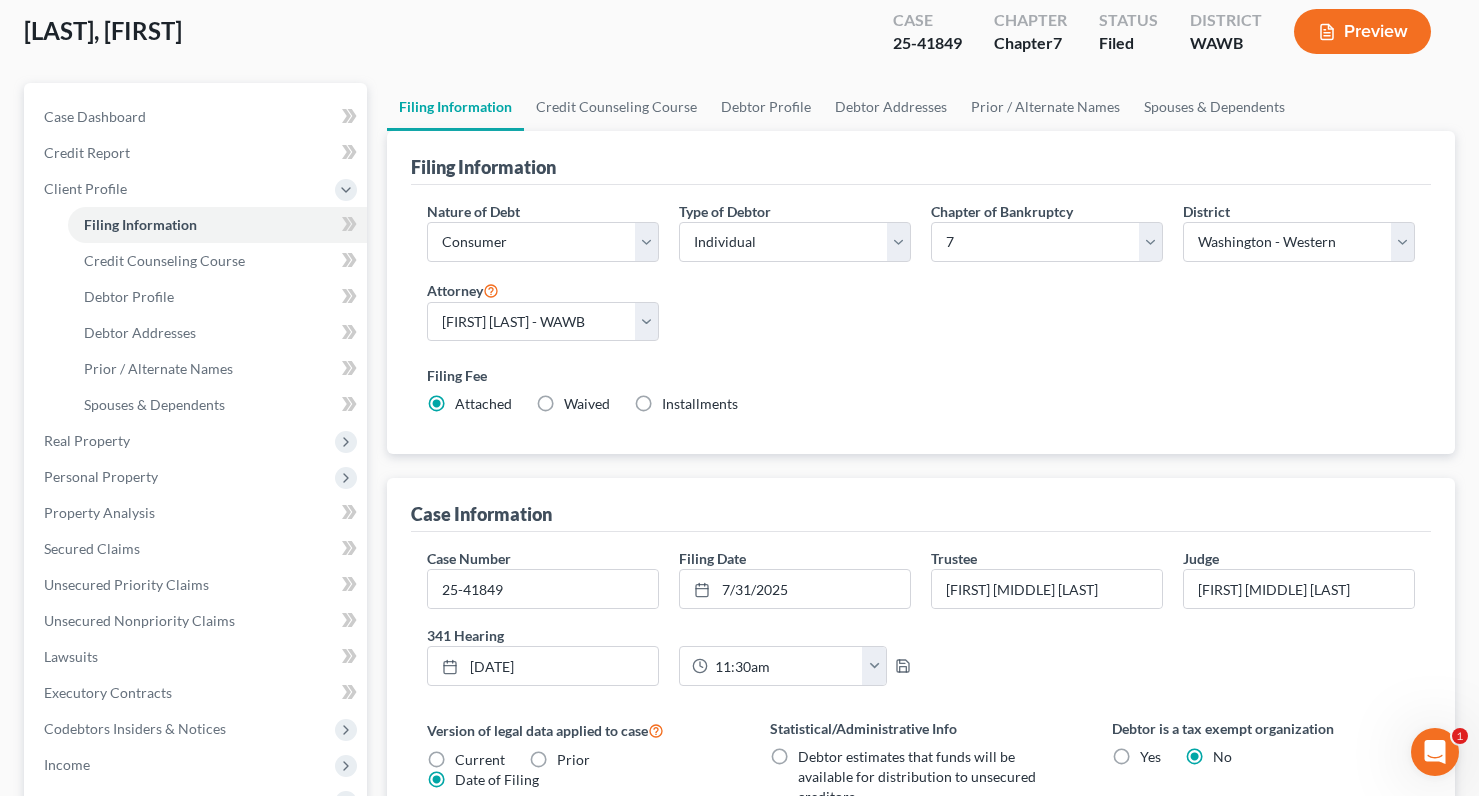 scroll, scrollTop: 156, scrollLeft: 0, axis: vertical 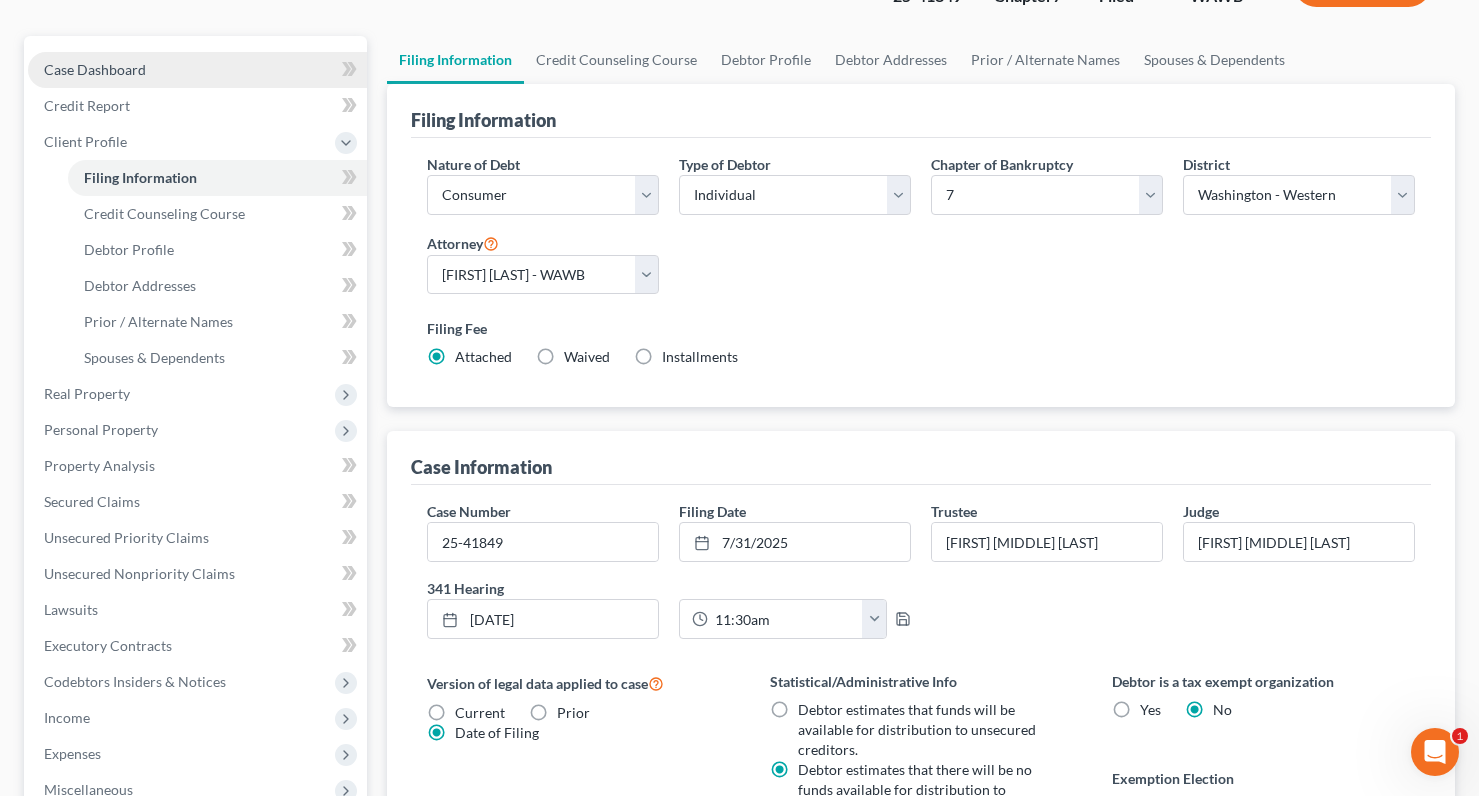 click on "Case Dashboard" at bounding box center (197, 70) 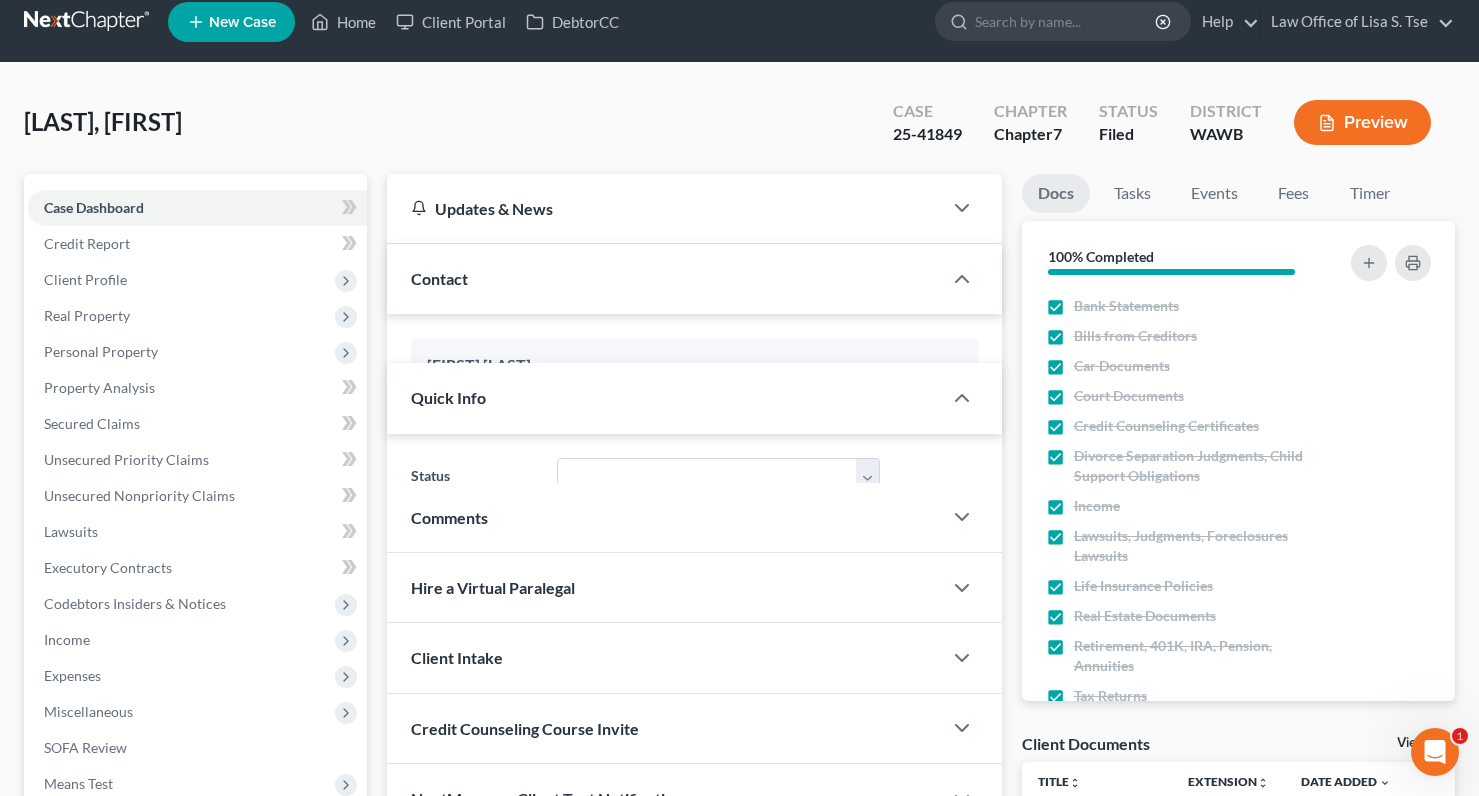 scroll, scrollTop: 0, scrollLeft: 0, axis: both 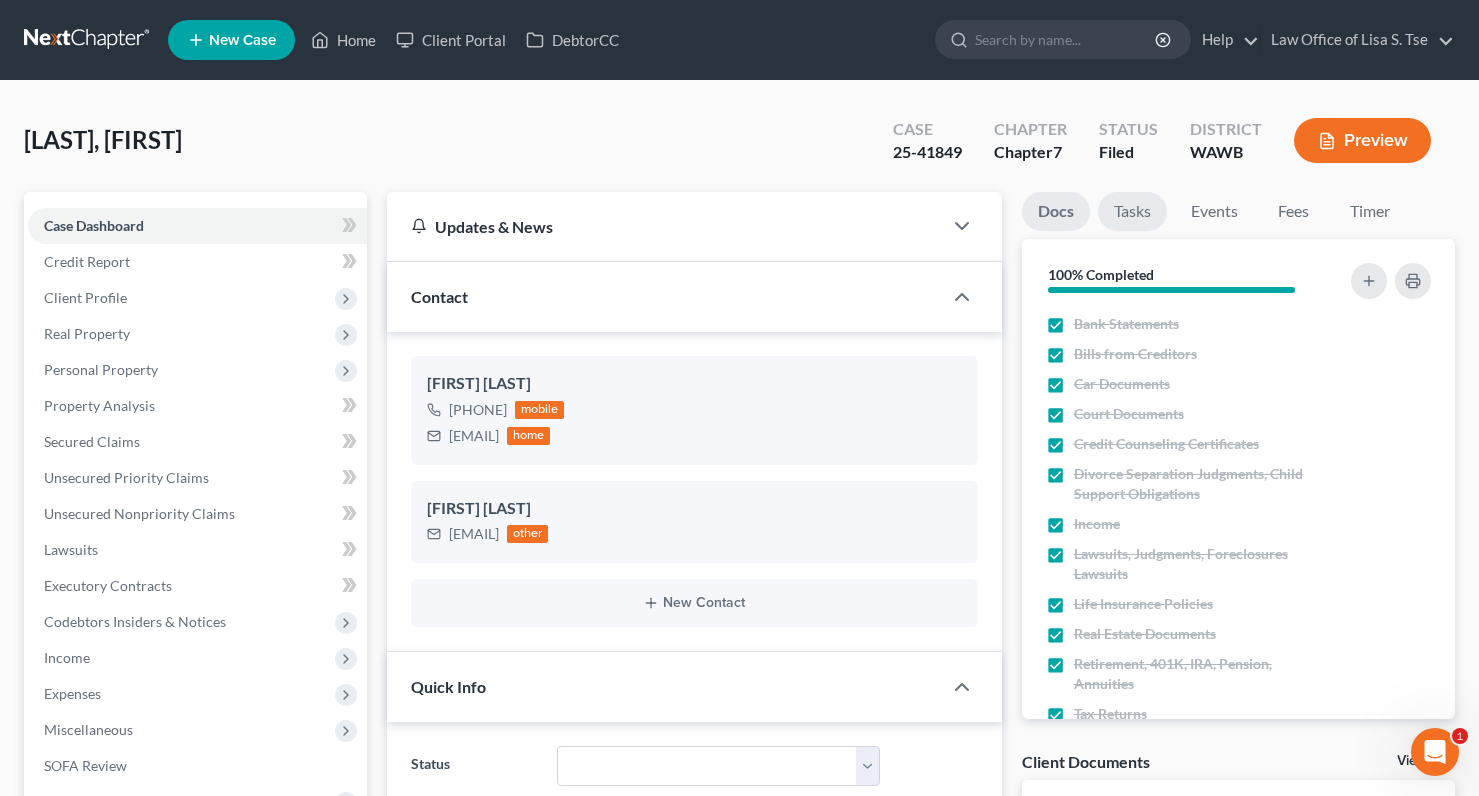 click on "Tasks" at bounding box center [1132, 211] 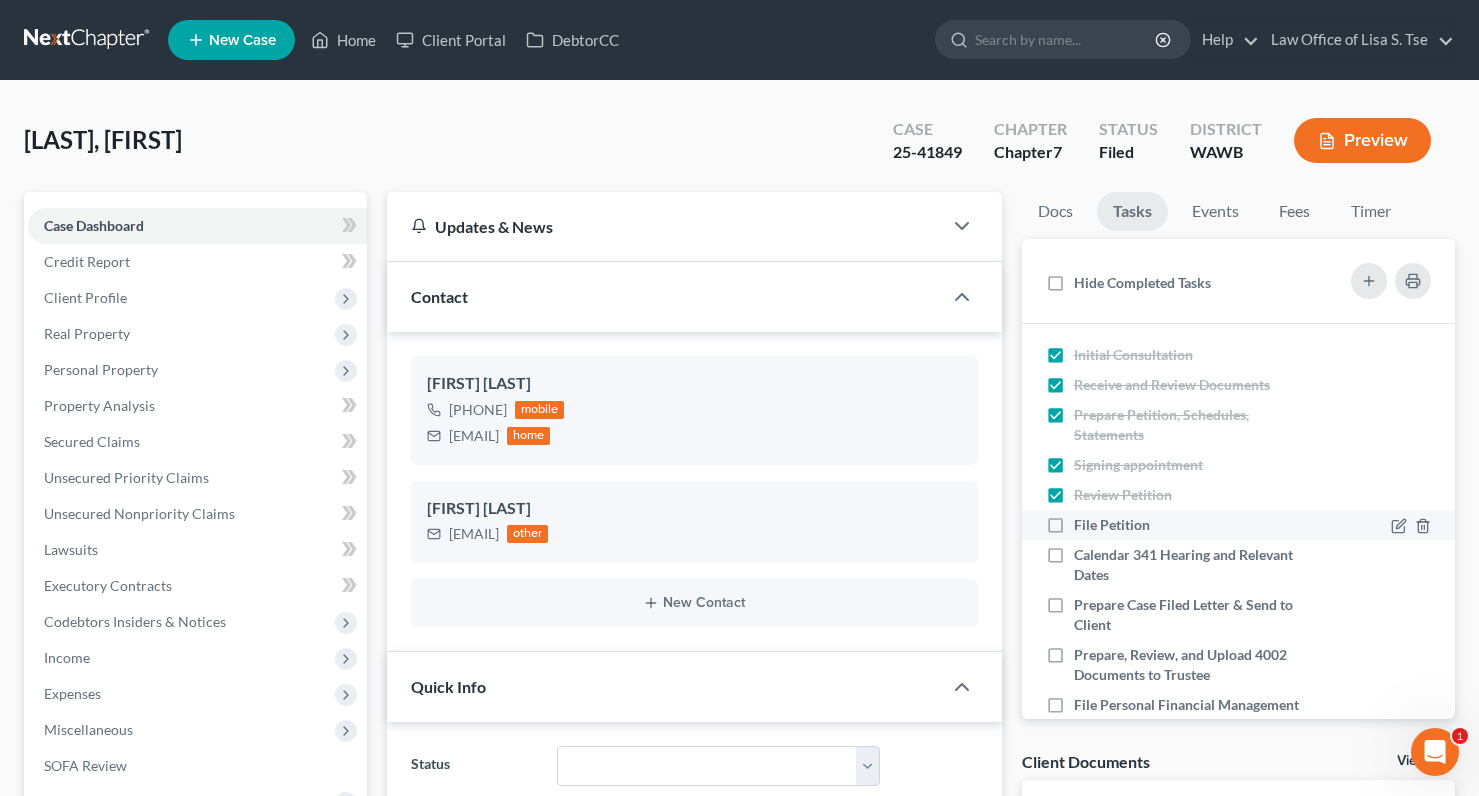 click on "File Petition" at bounding box center (1120, 525) 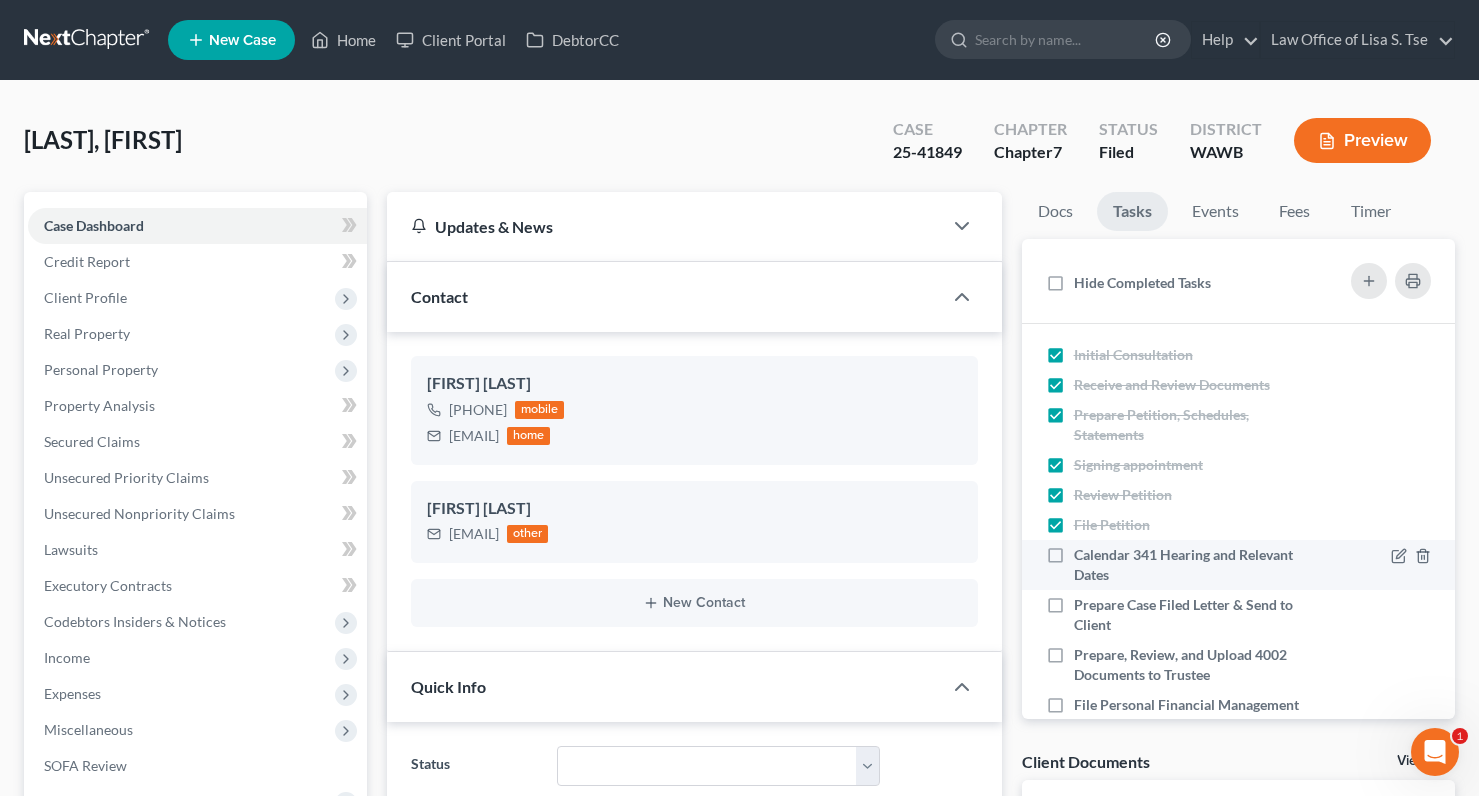 click on "Calendar 341 Hearing and Relevant Dates" at bounding box center [1190, 565] 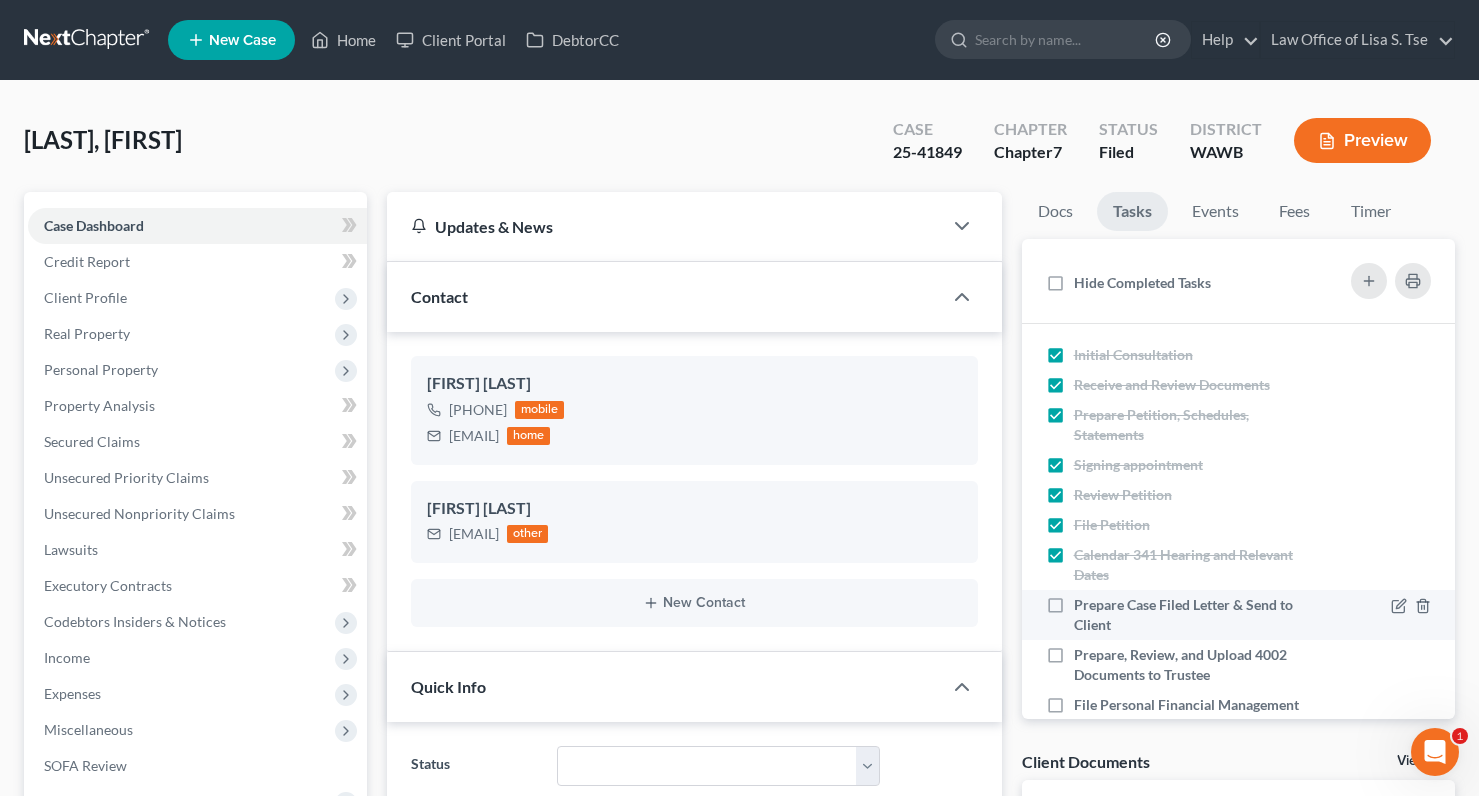 click on "Prepare Case Filed Letter & Send to Client" at bounding box center (1190, 615) 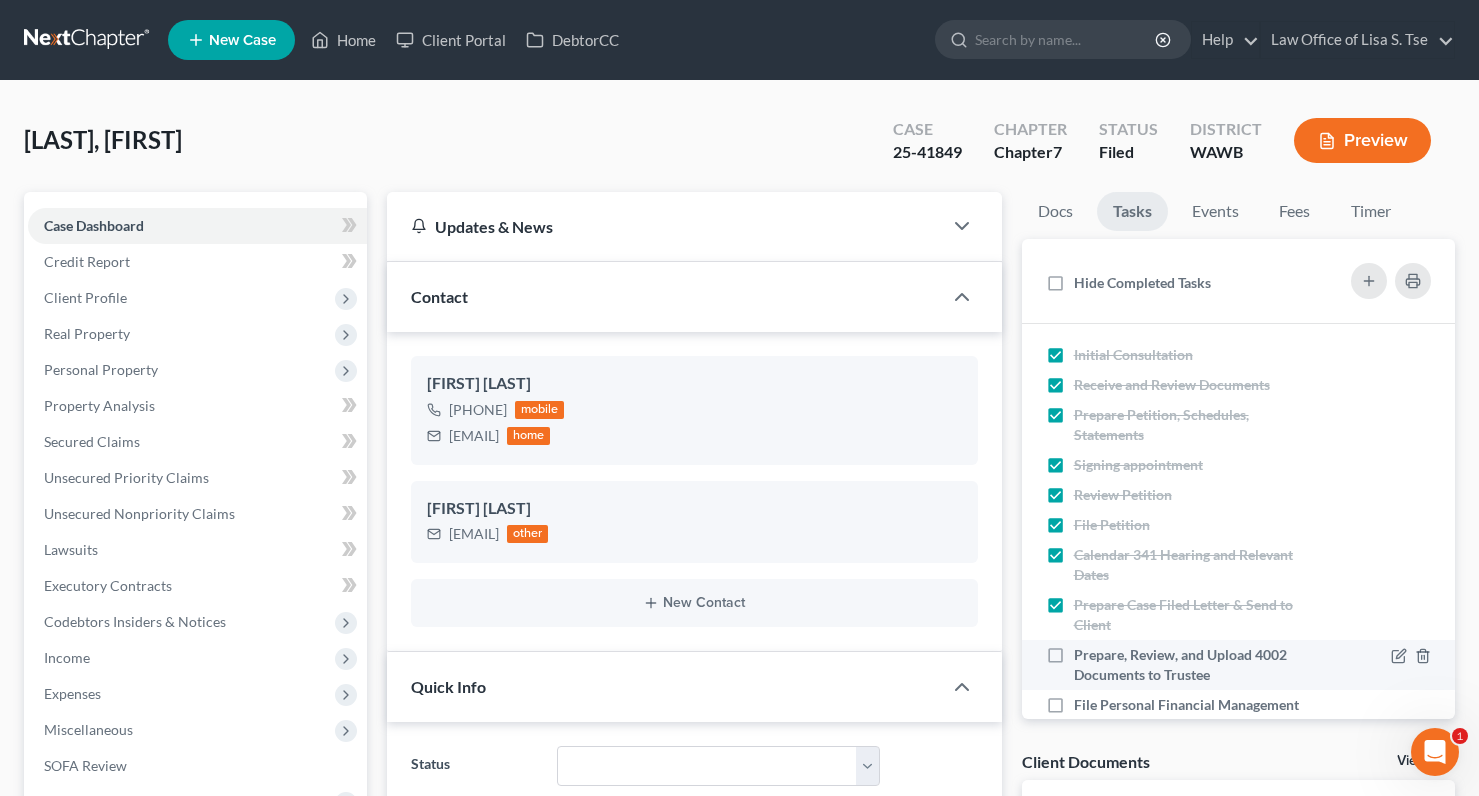 click on "Prepare, Review, and Upload 4002 Documents to Trustee" at bounding box center (1190, 665) 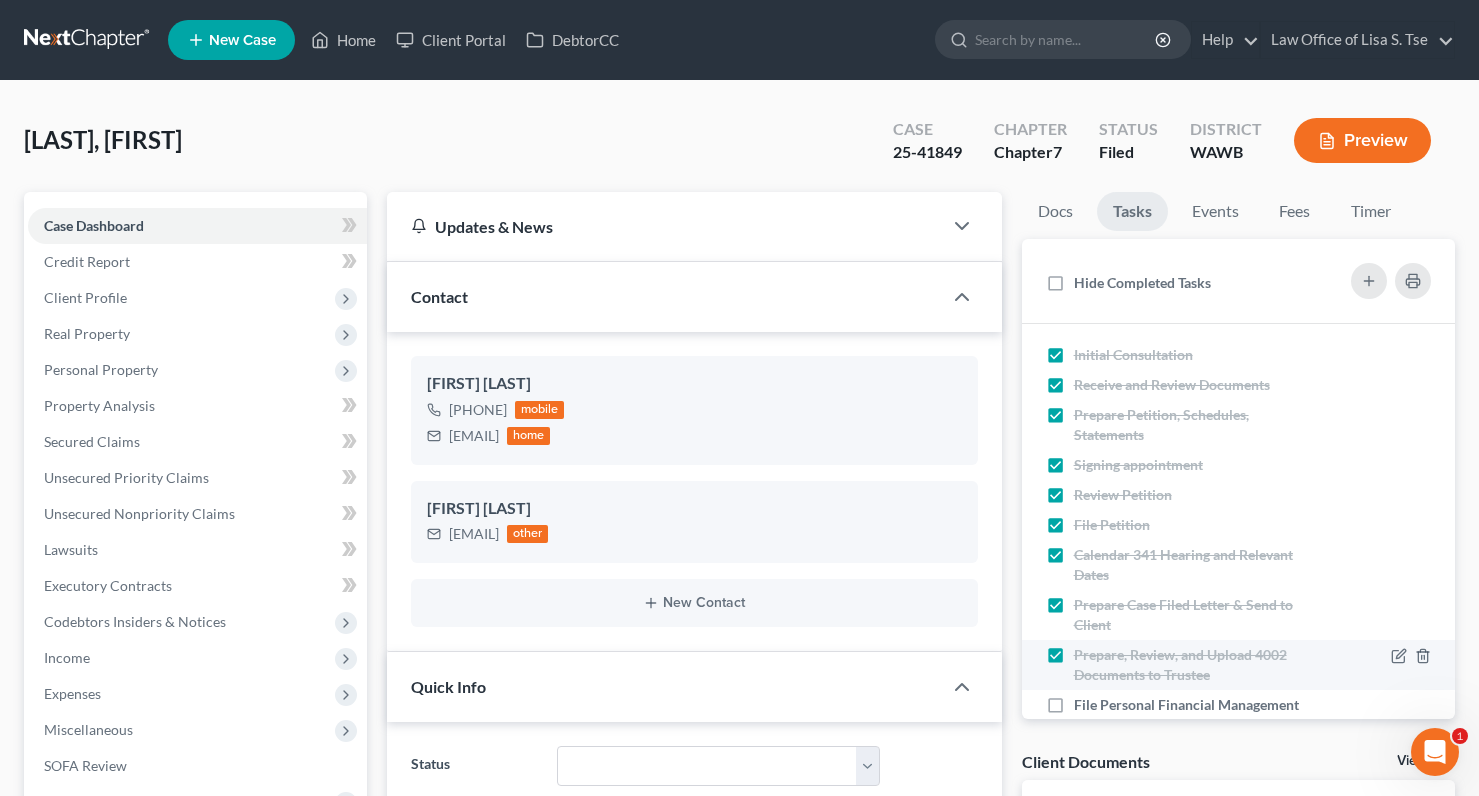 click on "Prepare, Review, and Upload 4002 Documents to Trustee" at bounding box center [1190, 665] 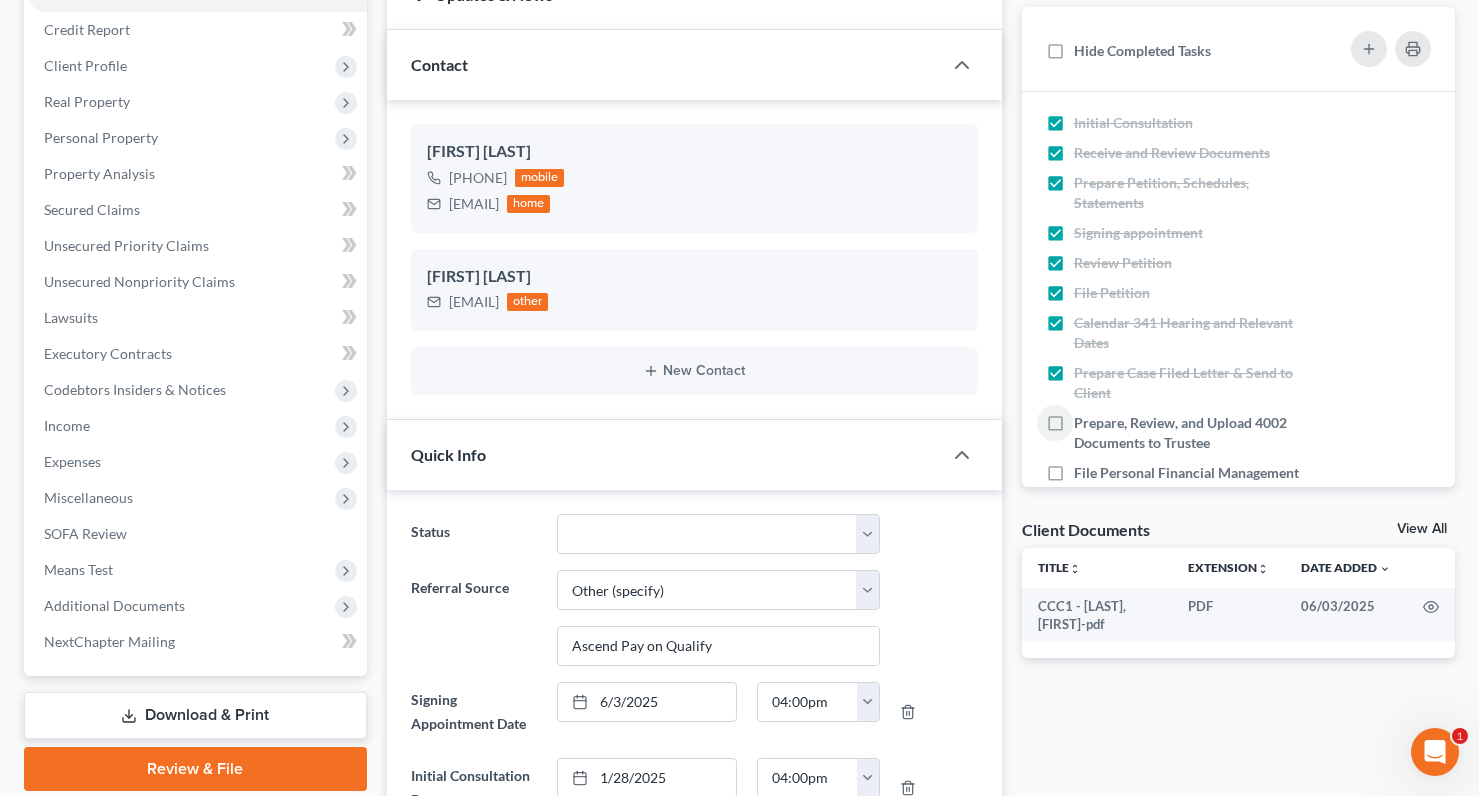 scroll, scrollTop: 0, scrollLeft: 0, axis: both 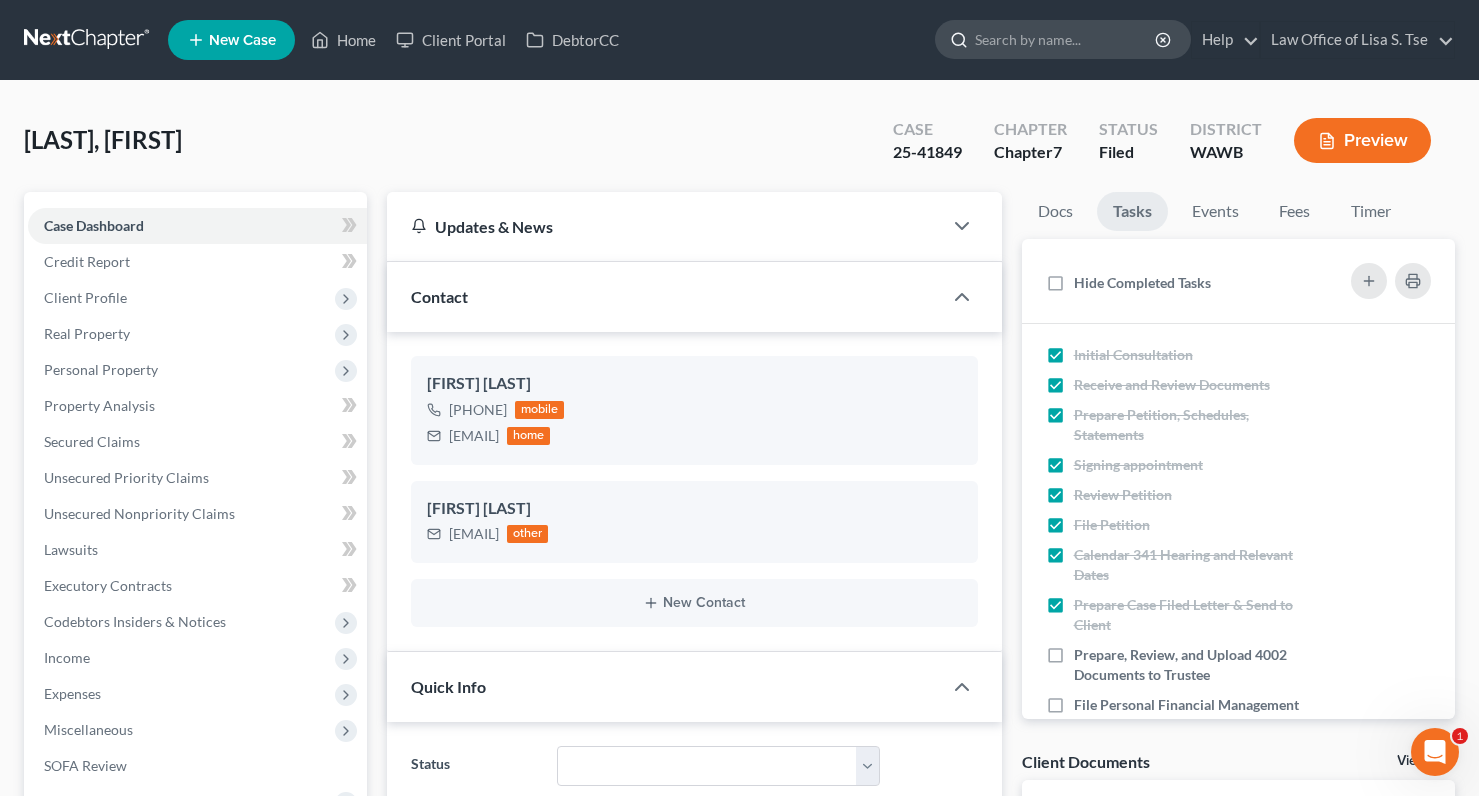 click at bounding box center [1066, 39] 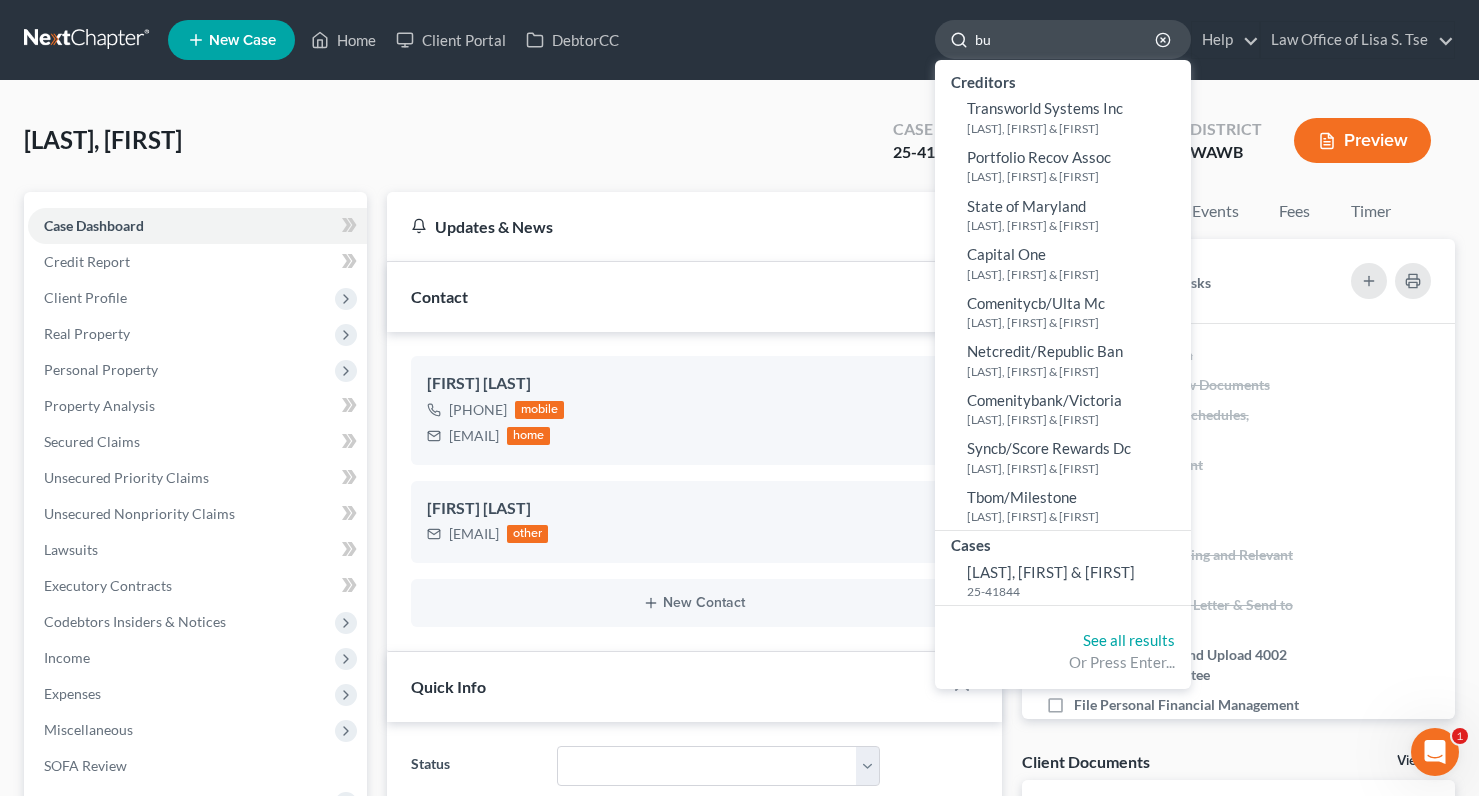 type on "b" 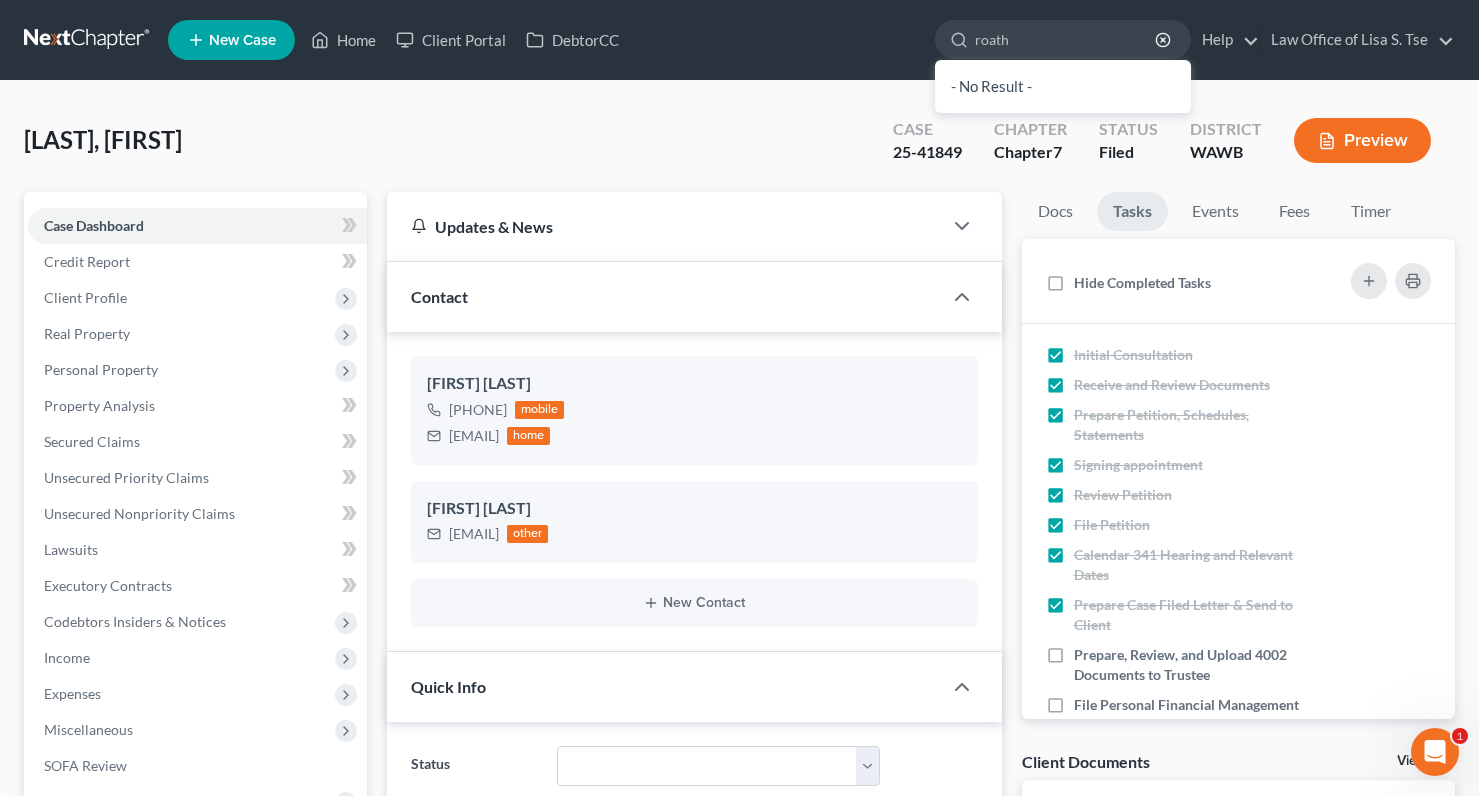 type on "roath" 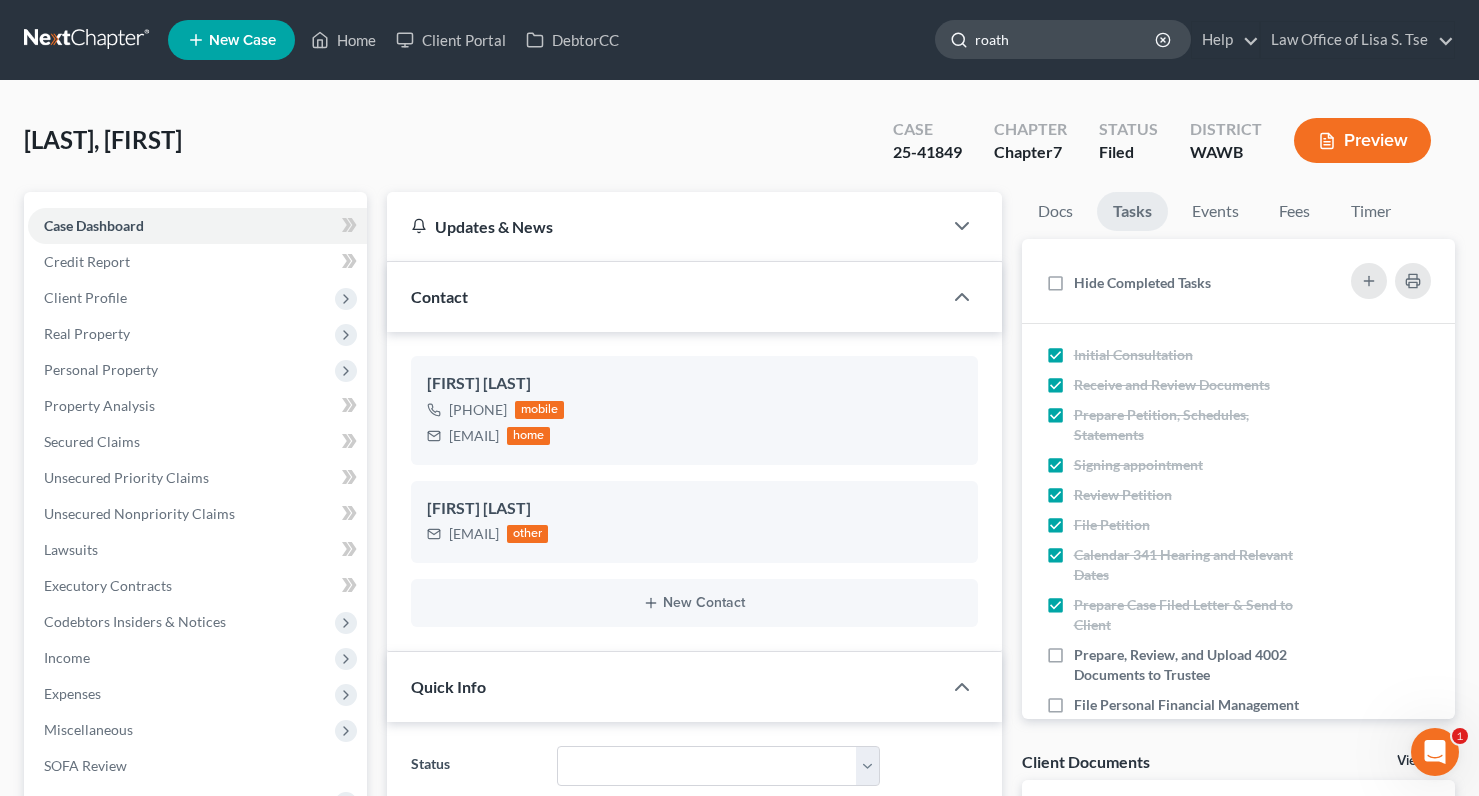 click on "roath" at bounding box center [1066, 39] 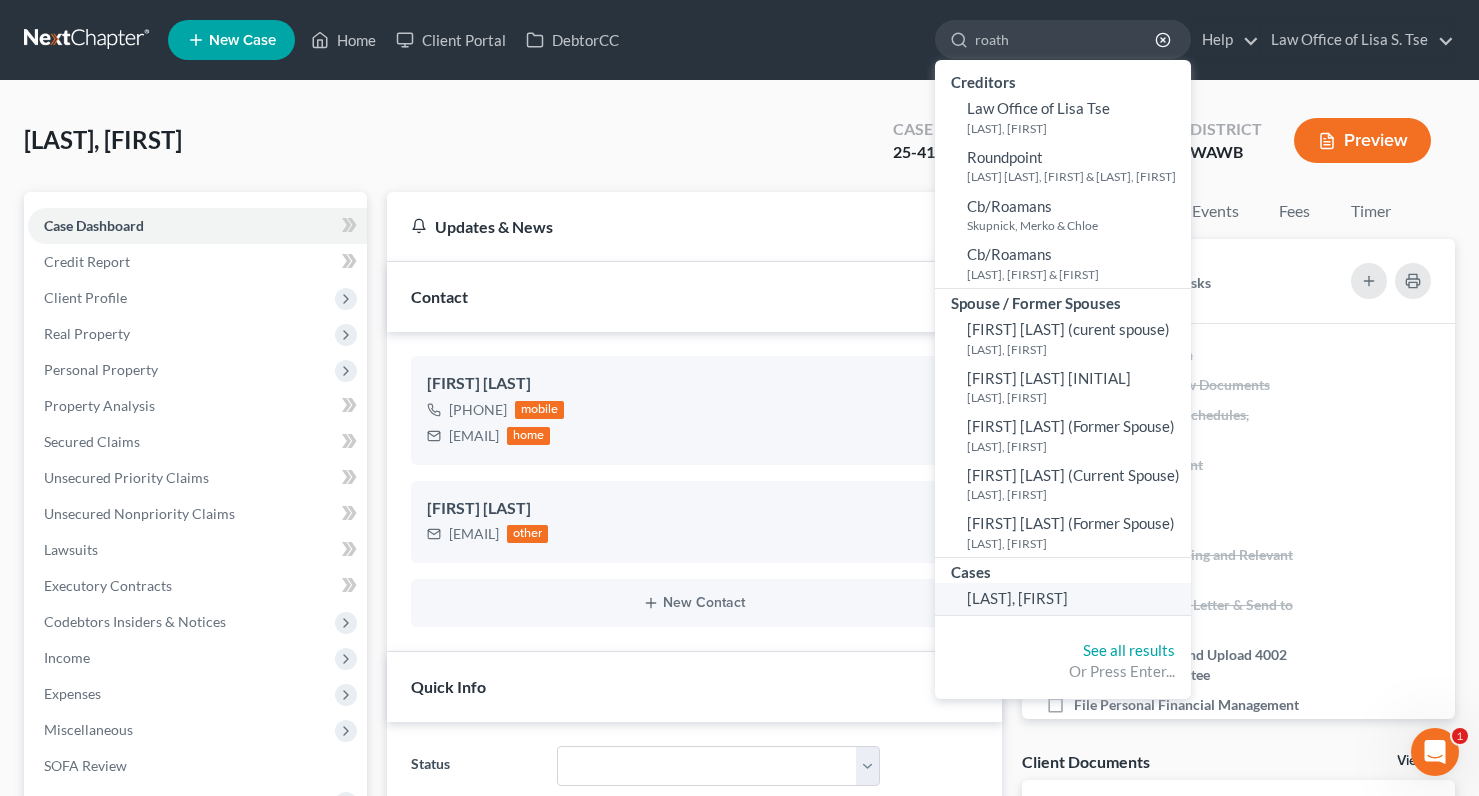 click on "[LAST], [FIRST]" 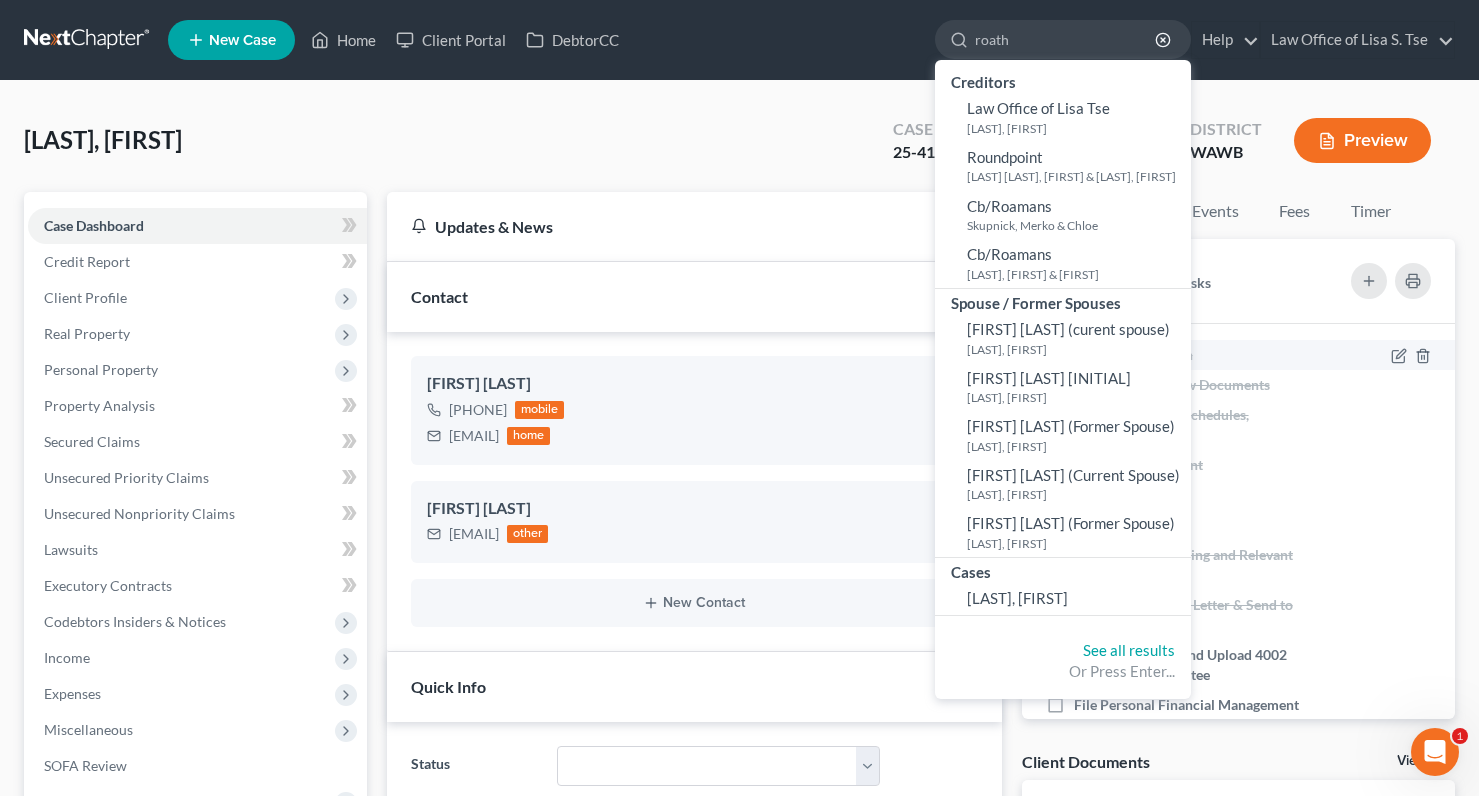 type 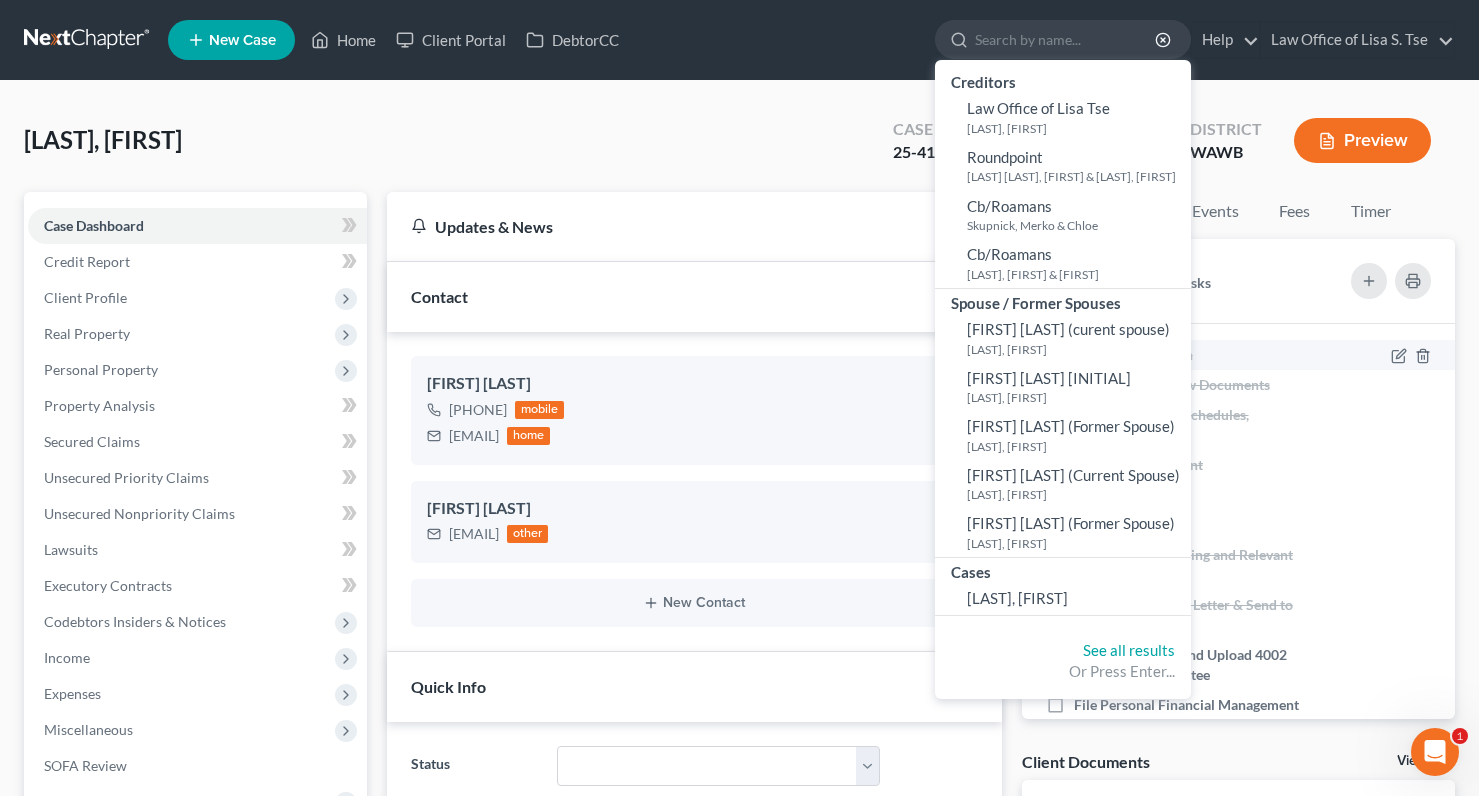 select on "6" 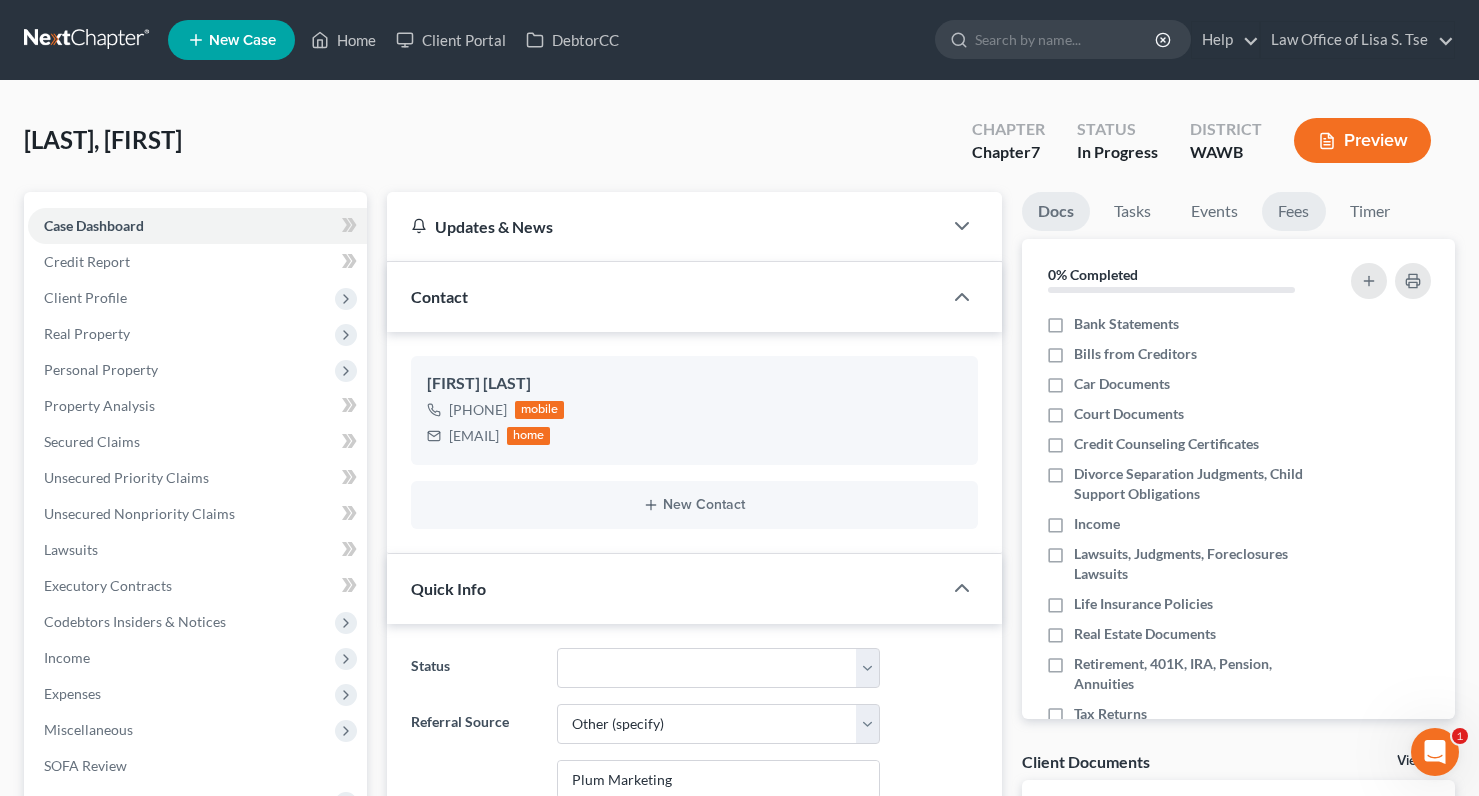 click on "Fees" at bounding box center [1294, 211] 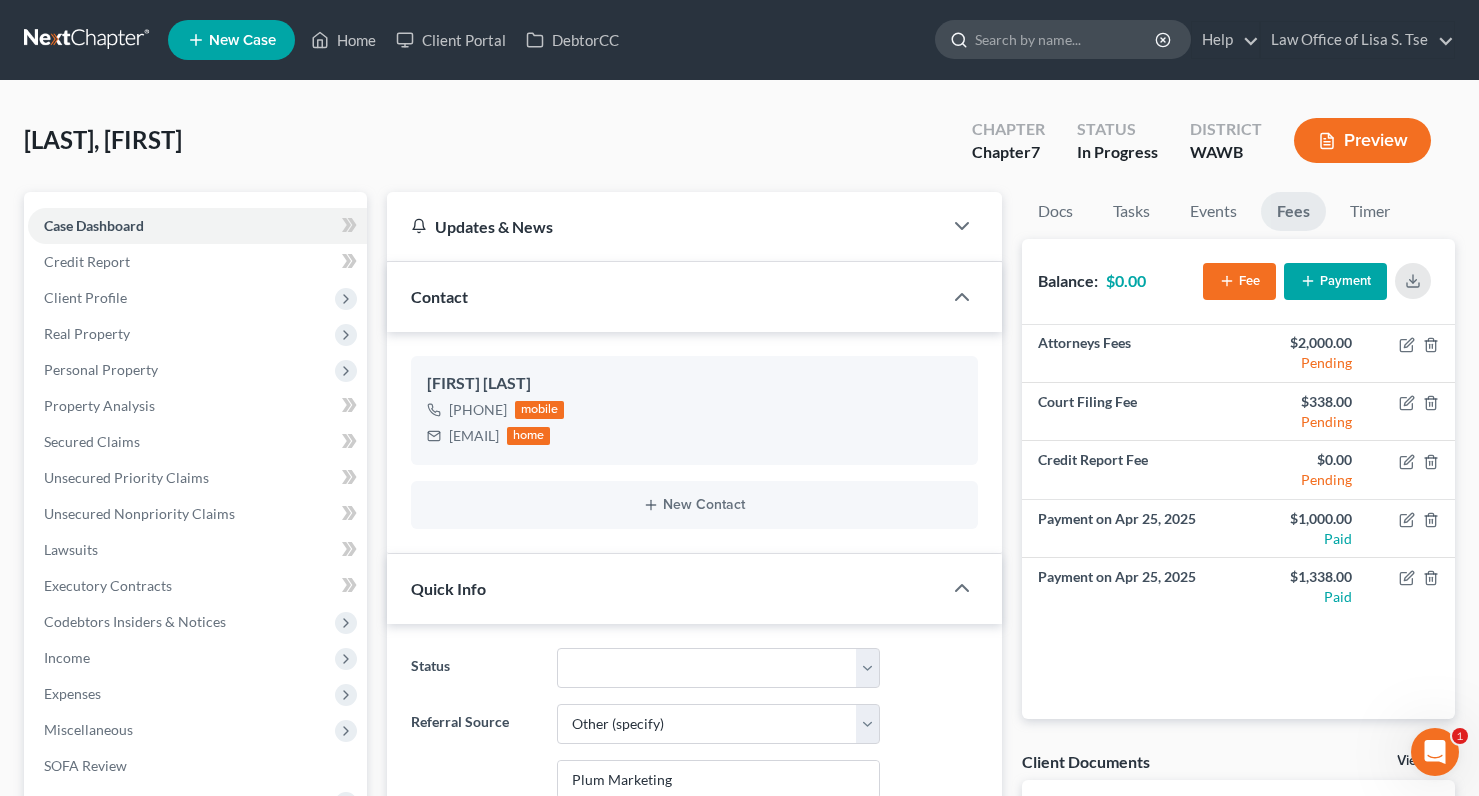 click at bounding box center [1066, 39] 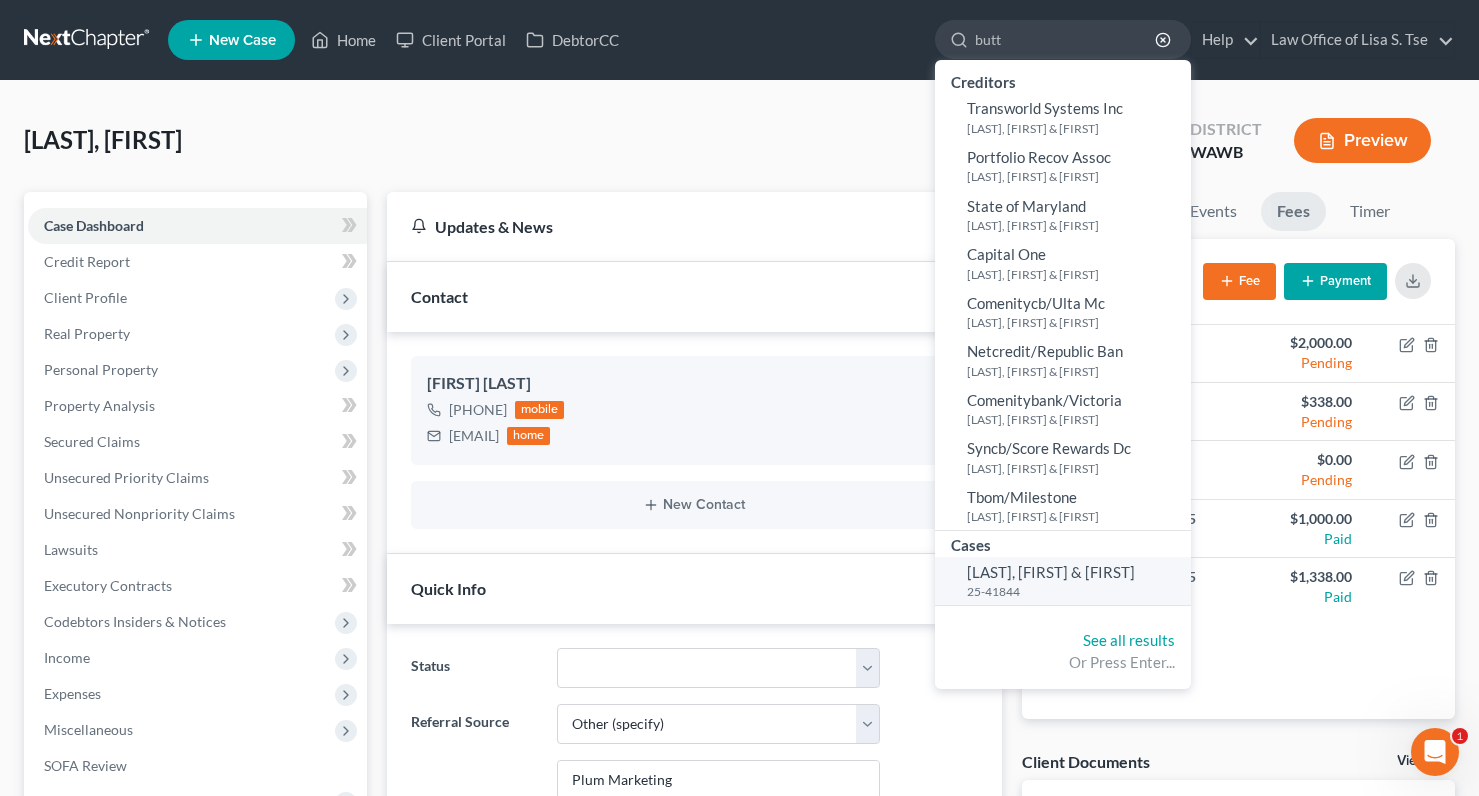 type on "butt" 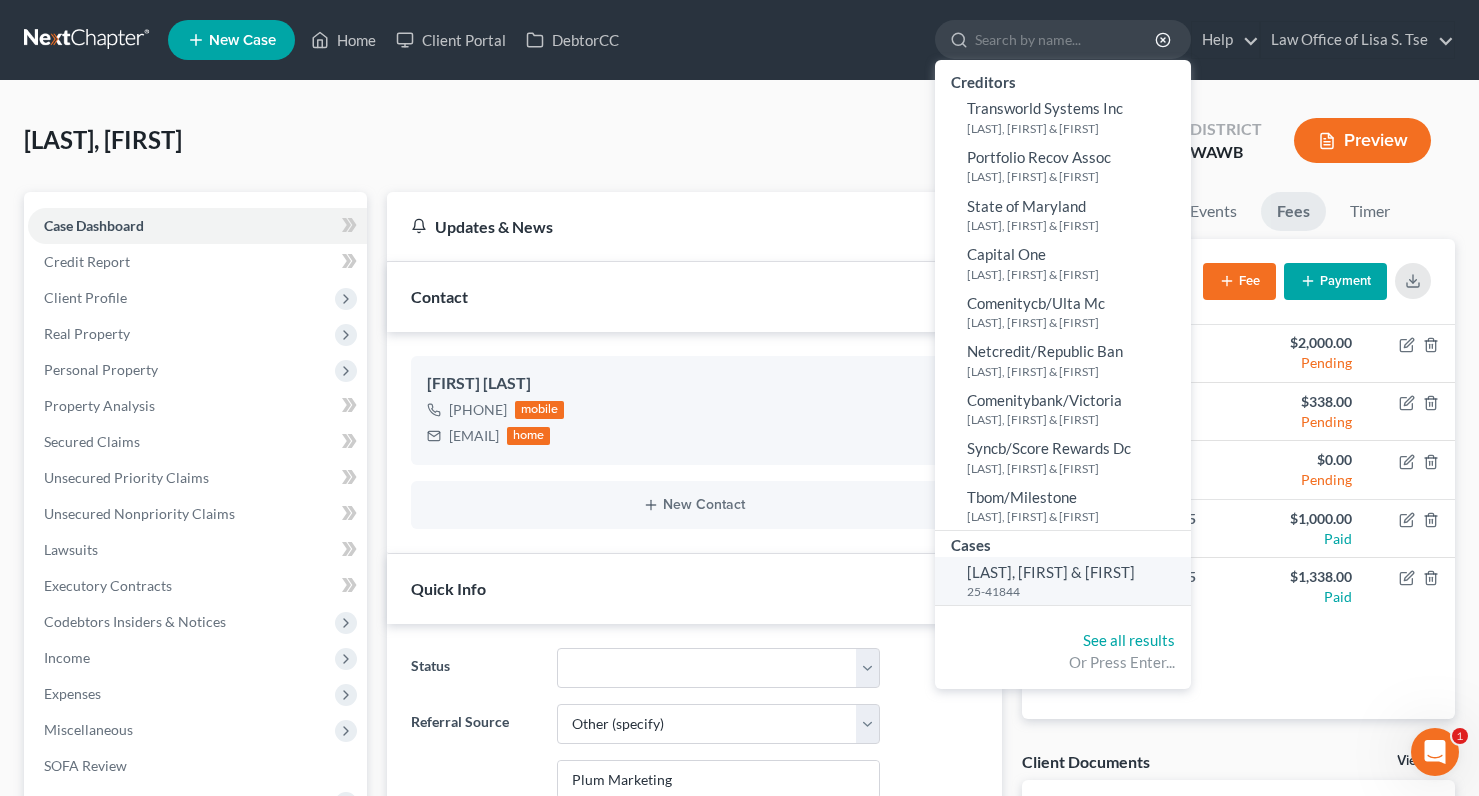 select on "6" 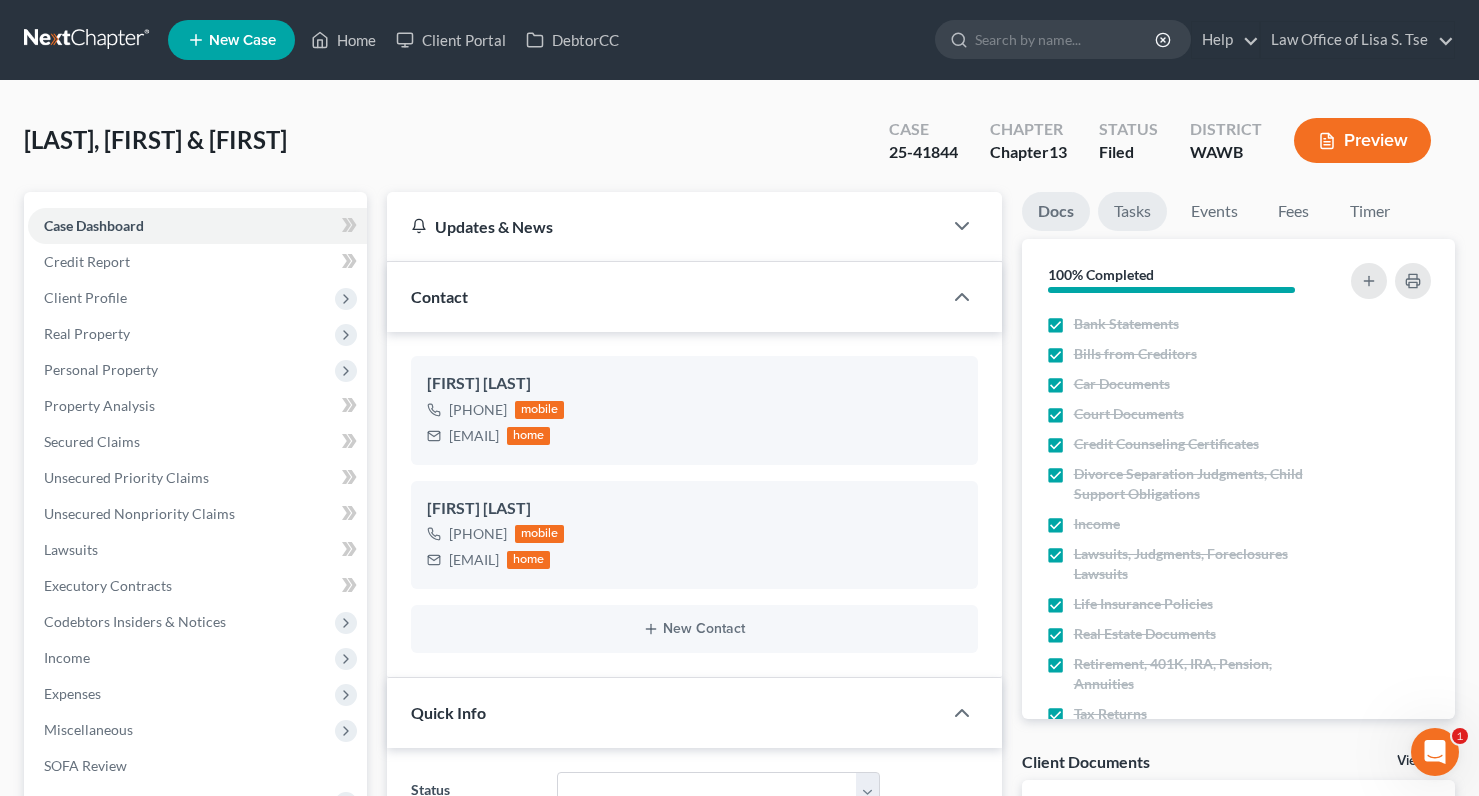 click on "Tasks" at bounding box center [1132, 211] 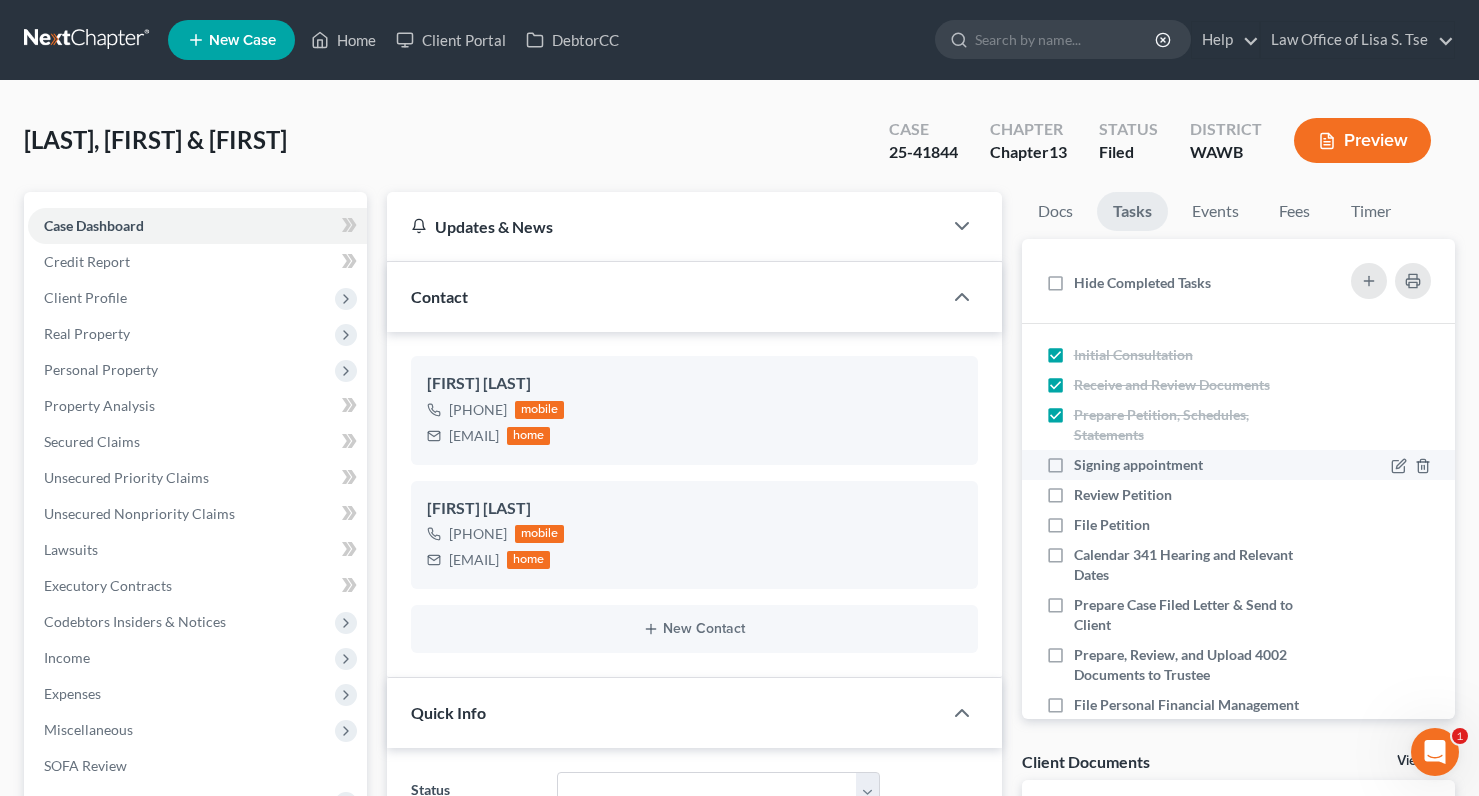 click on "Signing appointment" at bounding box center (1146, 465) 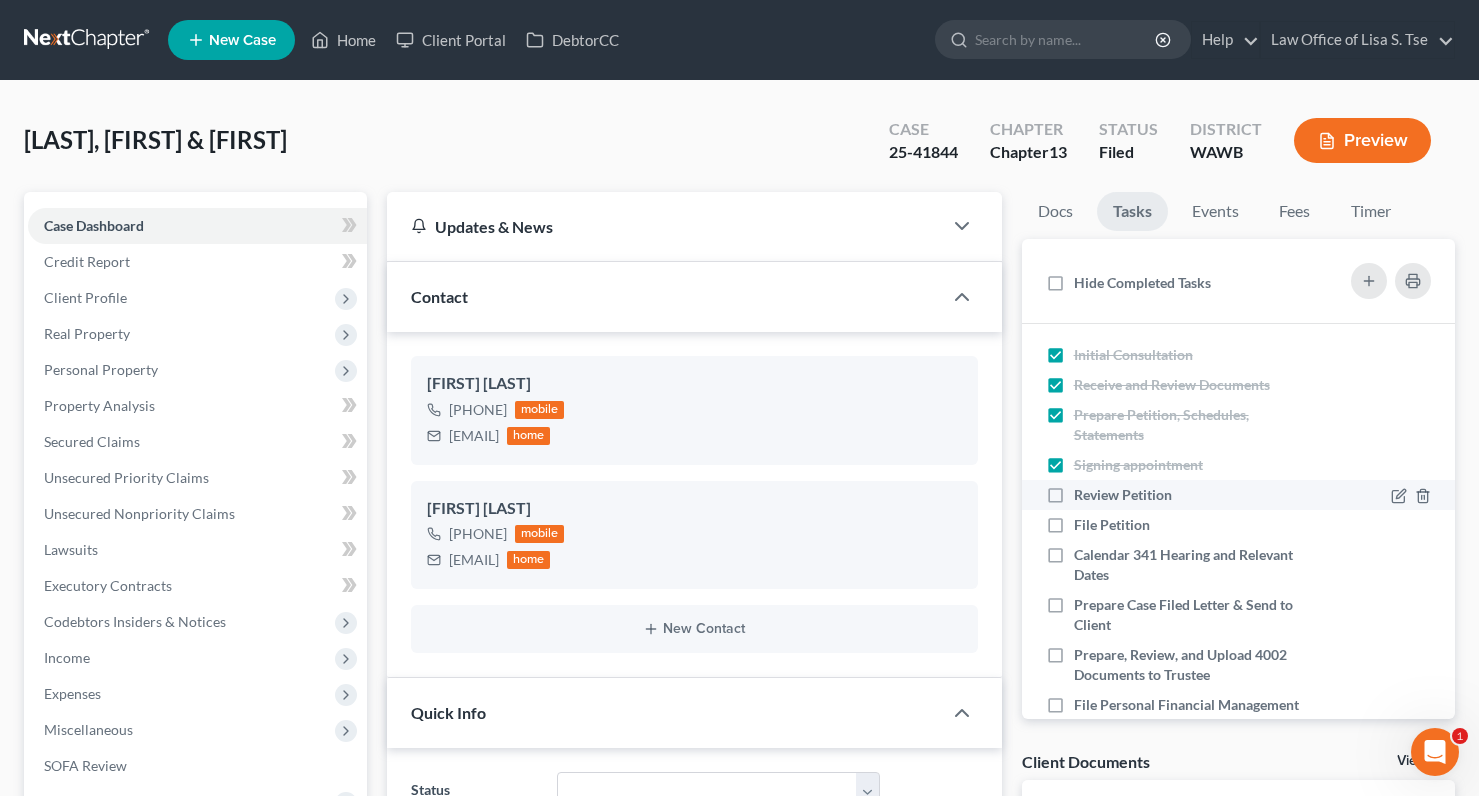 click on "Review Petition" at bounding box center [1131, 495] 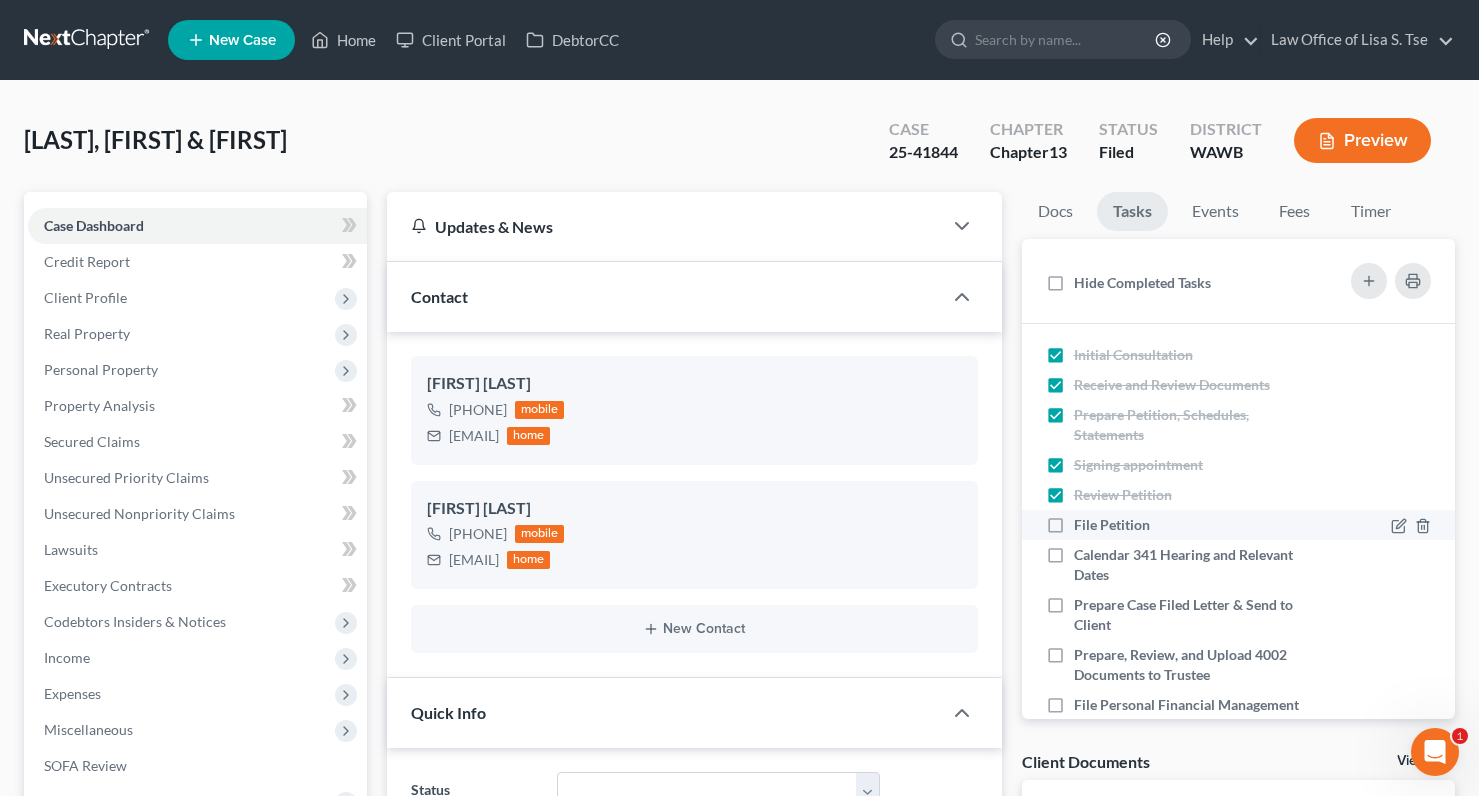 click on "File Petition" at bounding box center (1120, 525) 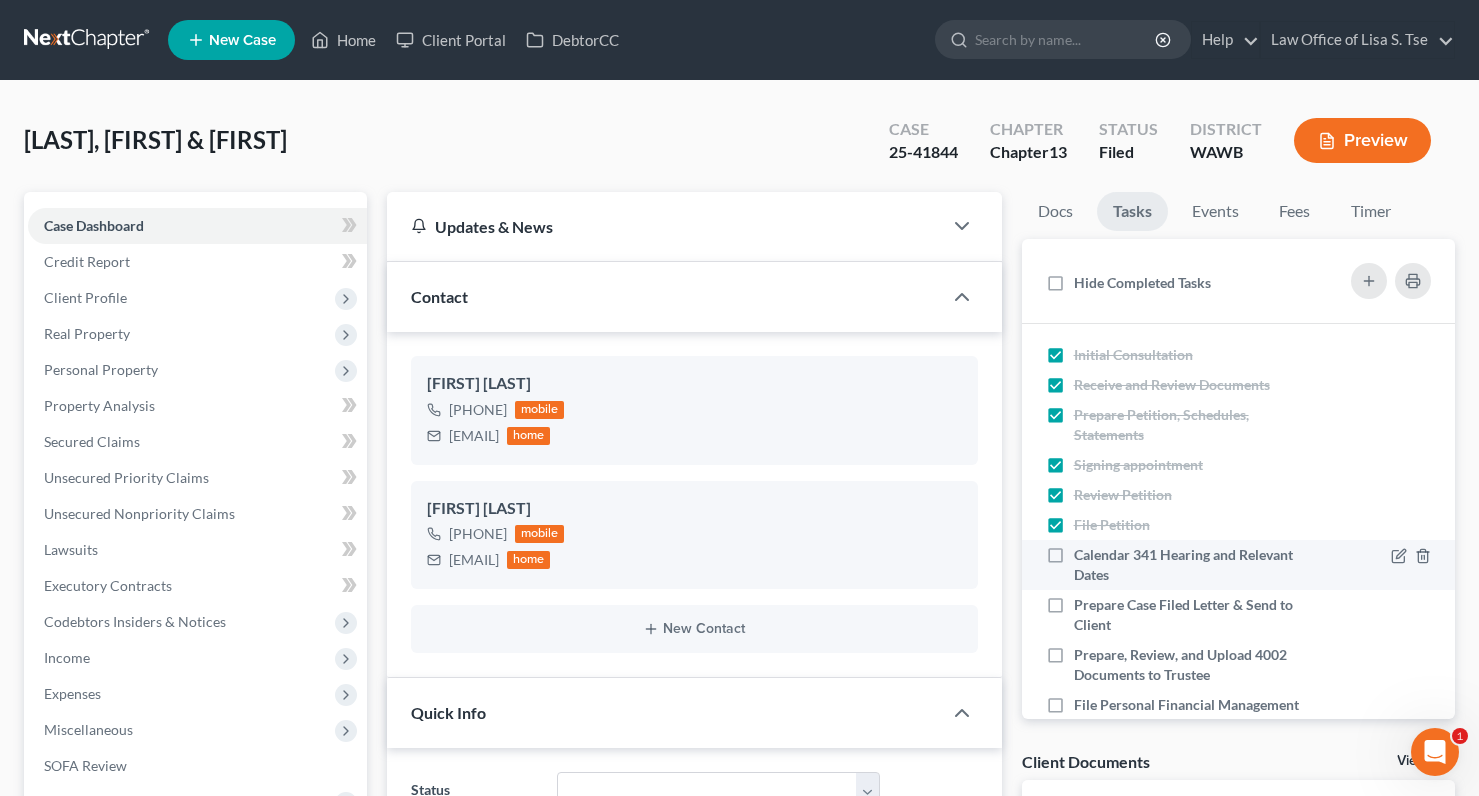 click on "Calendar 341 Hearing and Relevant Dates" at bounding box center [1190, 565] 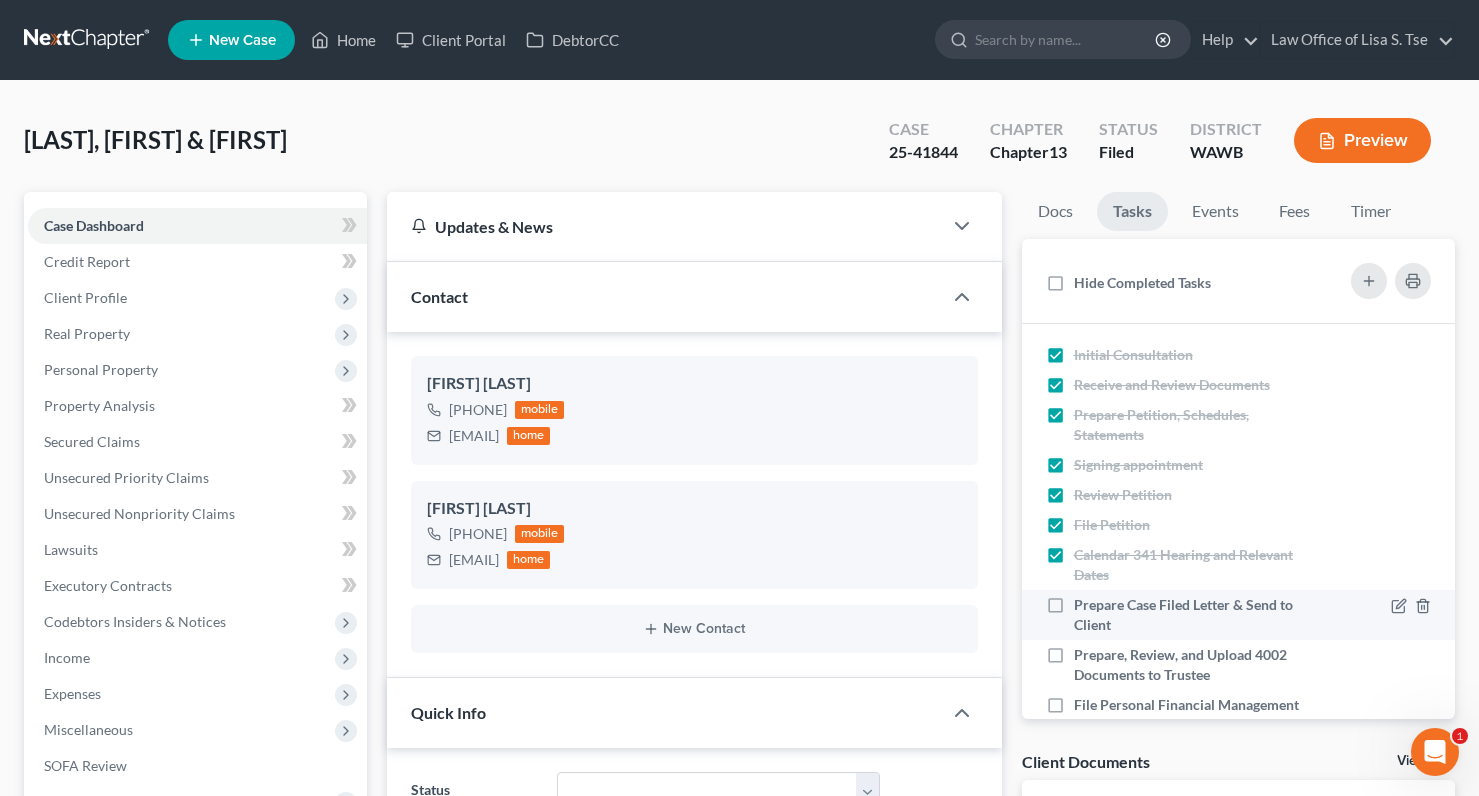 click on "Prepare Case Filed Letter & Send to Client" at bounding box center (1190, 615) 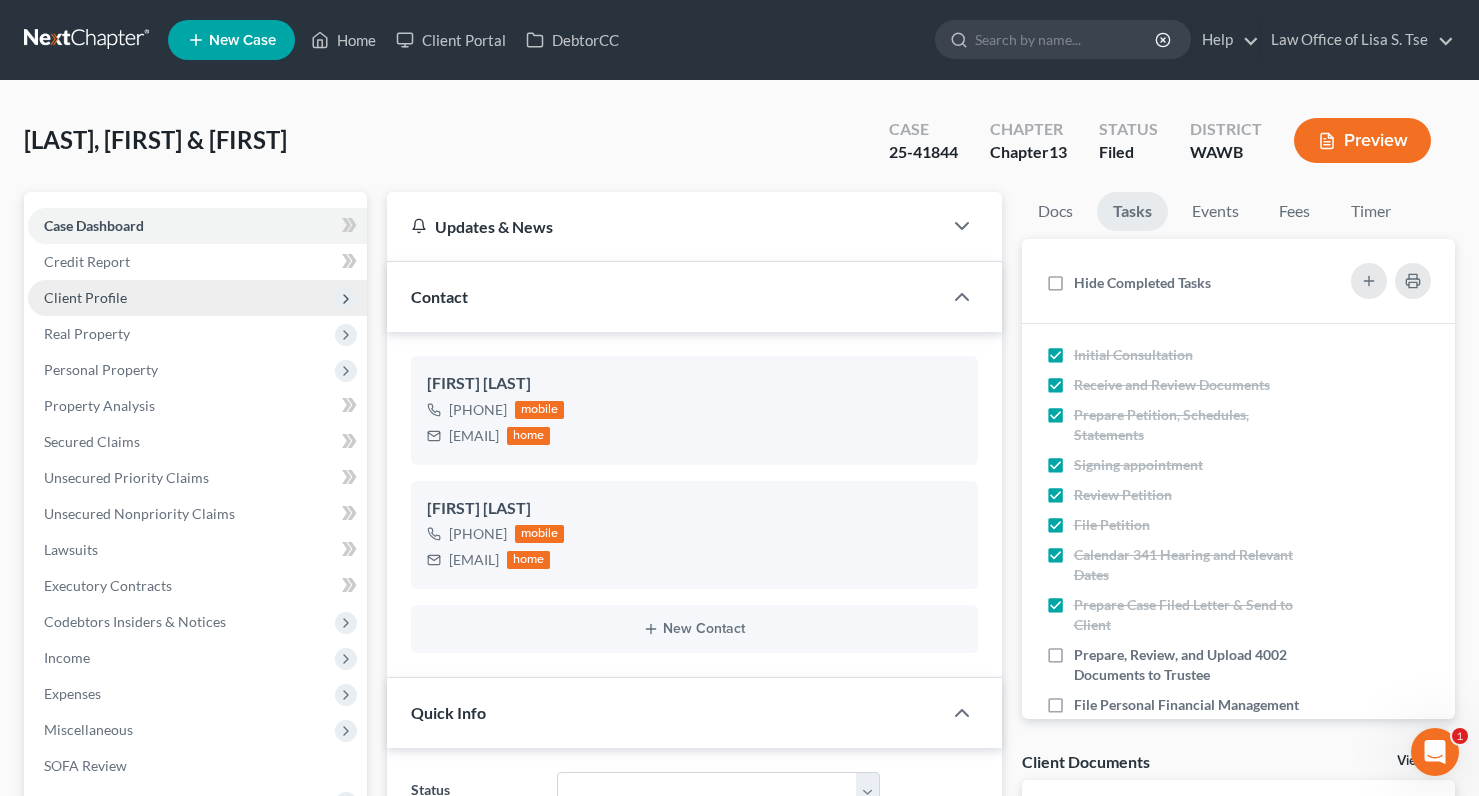 click on "Client Profile" at bounding box center (197, 298) 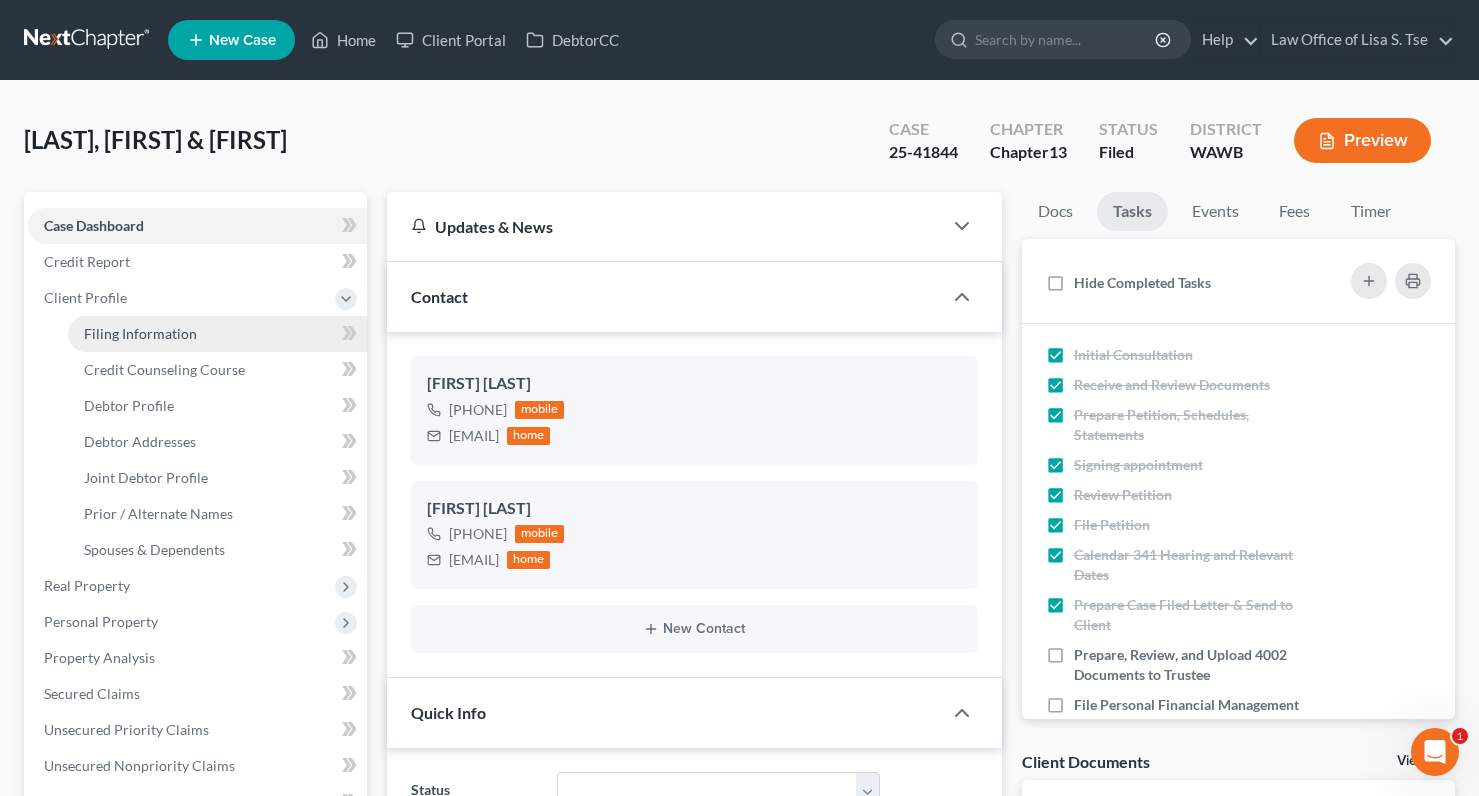 click on "Filing Information" at bounding box center (217, 334) 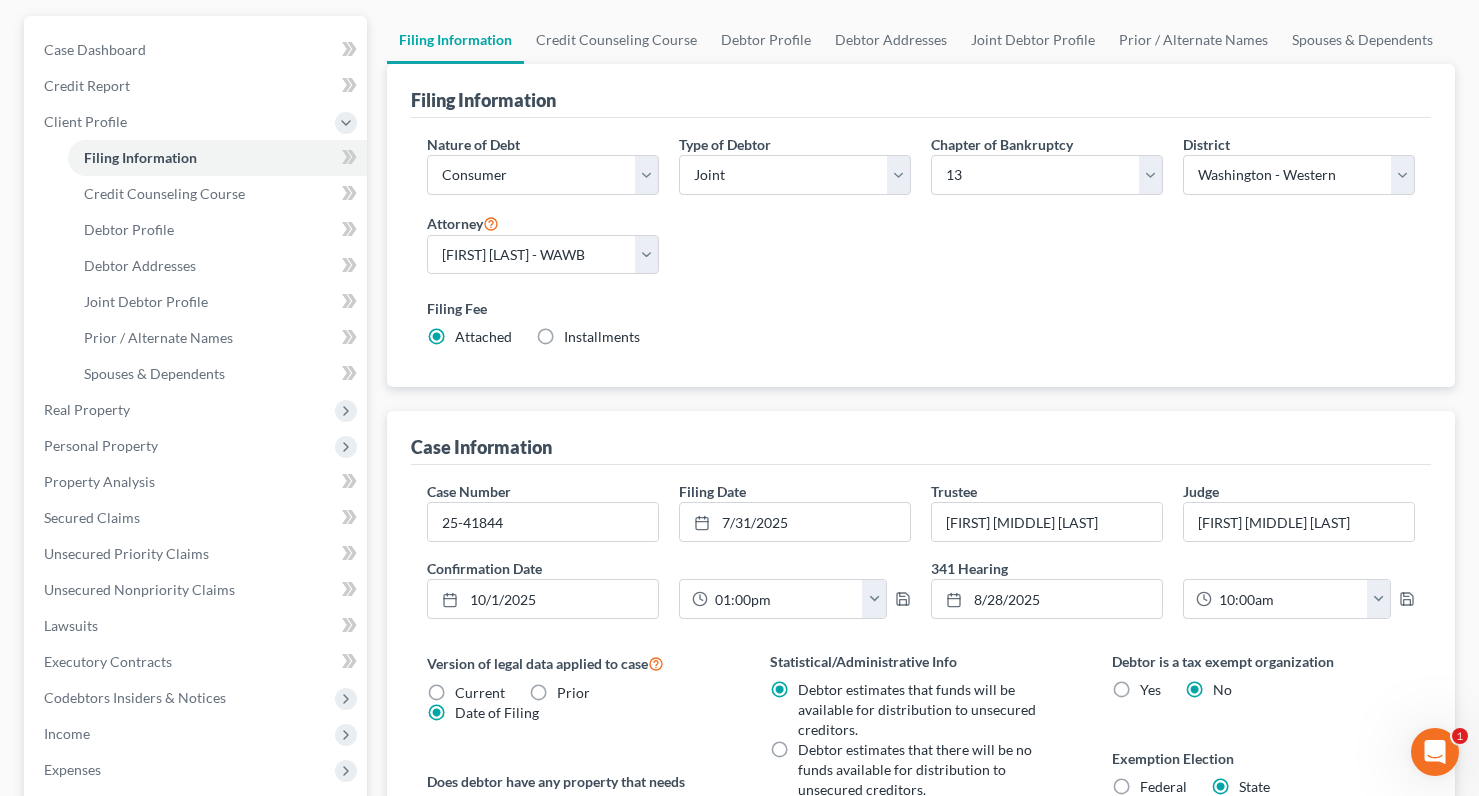 scroll, scrollTop: 177, scrollLeft: 0, axis: vertical 